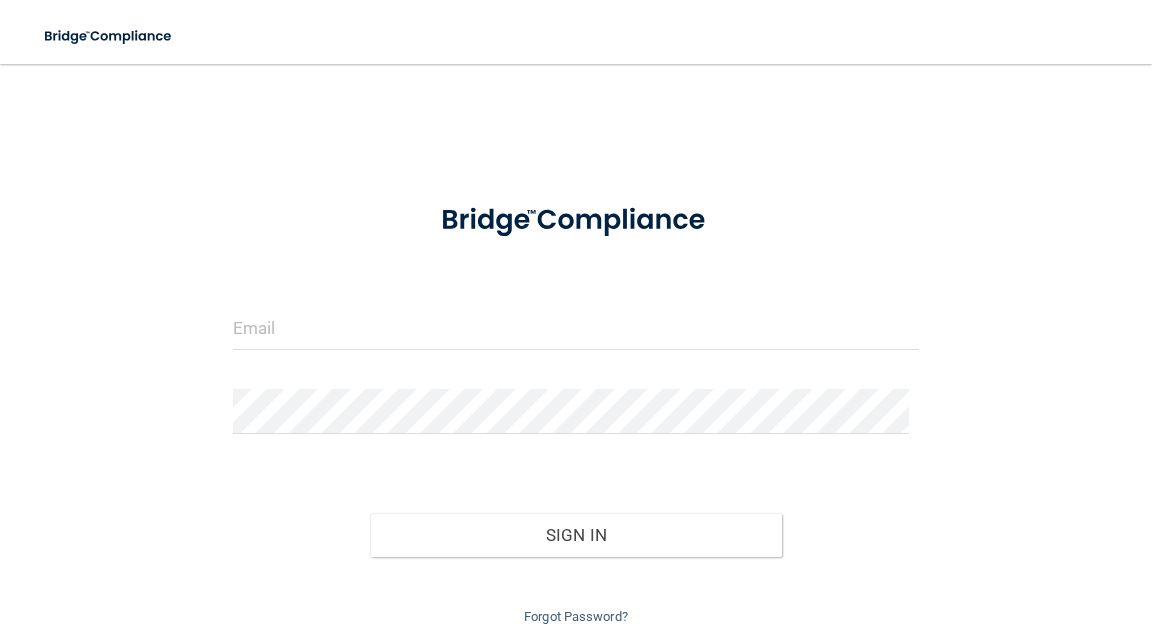 scroll, scrollTop: 0, scrollLeft: 0, axis: both 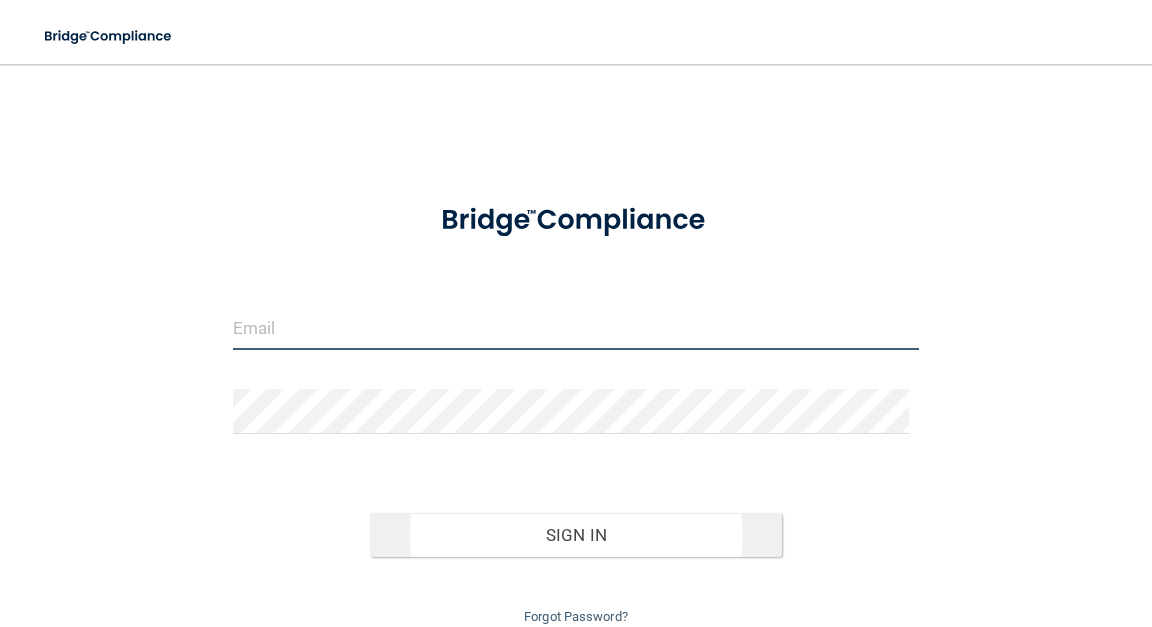type on "dawsonville@lanierdentalpartners.com" 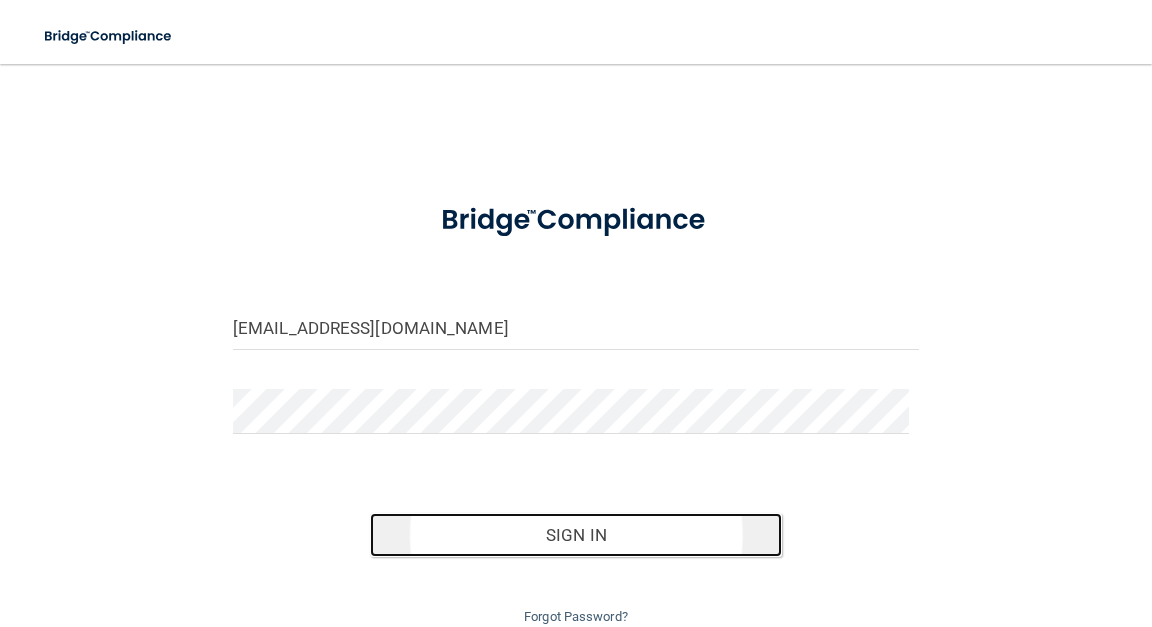 click on "Sign In" at bounding box center (576, 535) 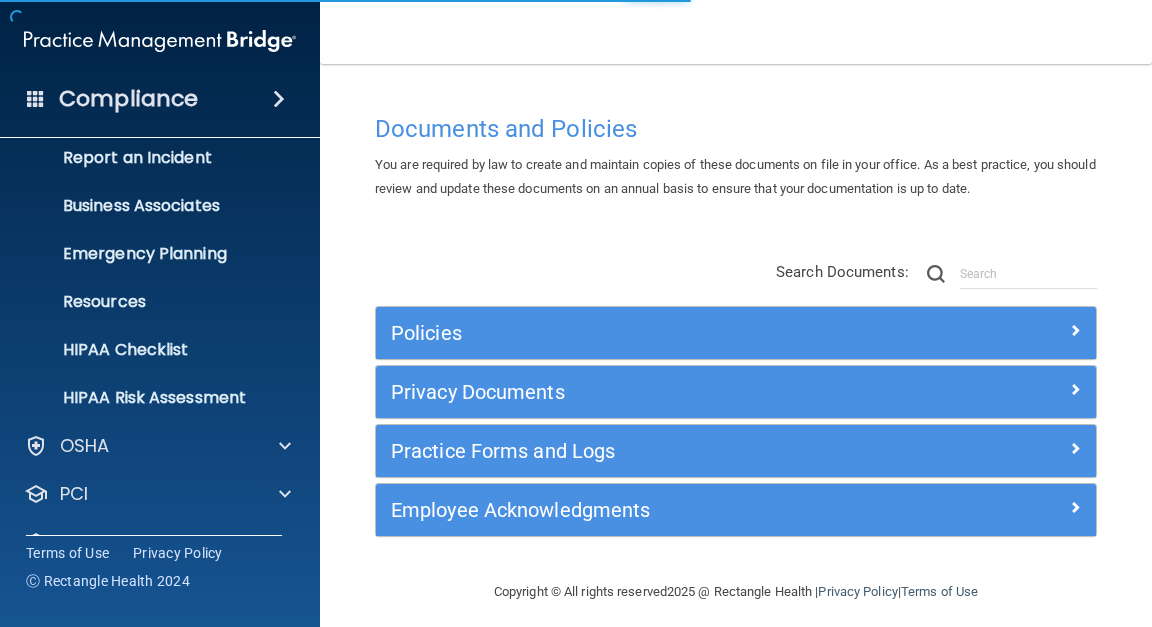 scroll, scrollTop: 203, scrollLeft: 0, axis: vertical 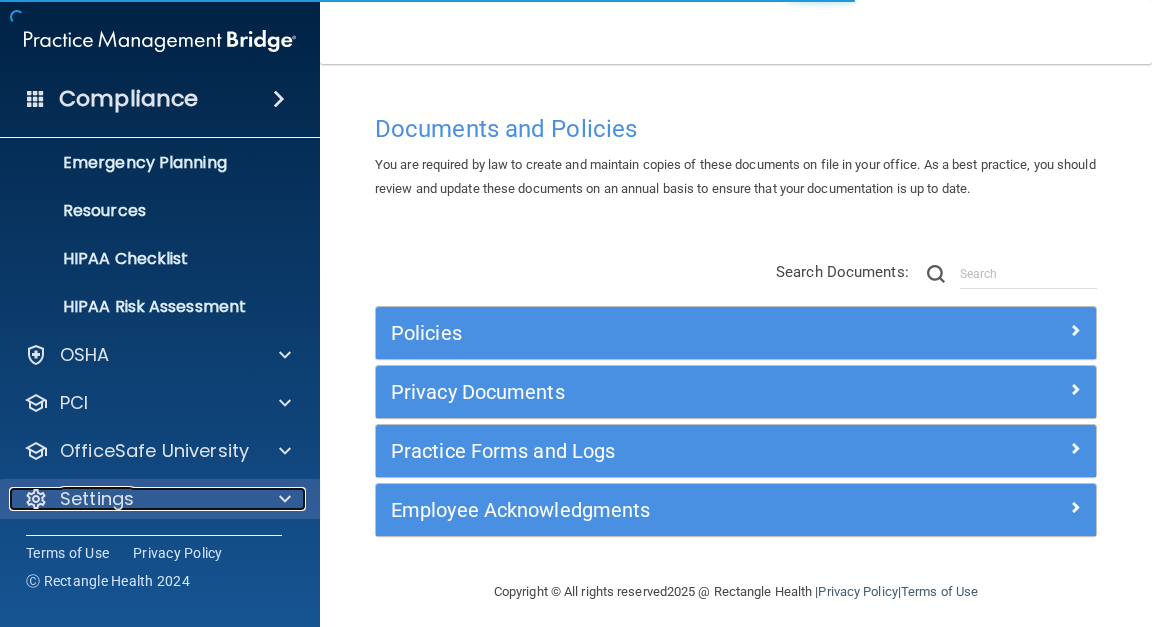 click on "Settings" at bounding box center (133, 499) 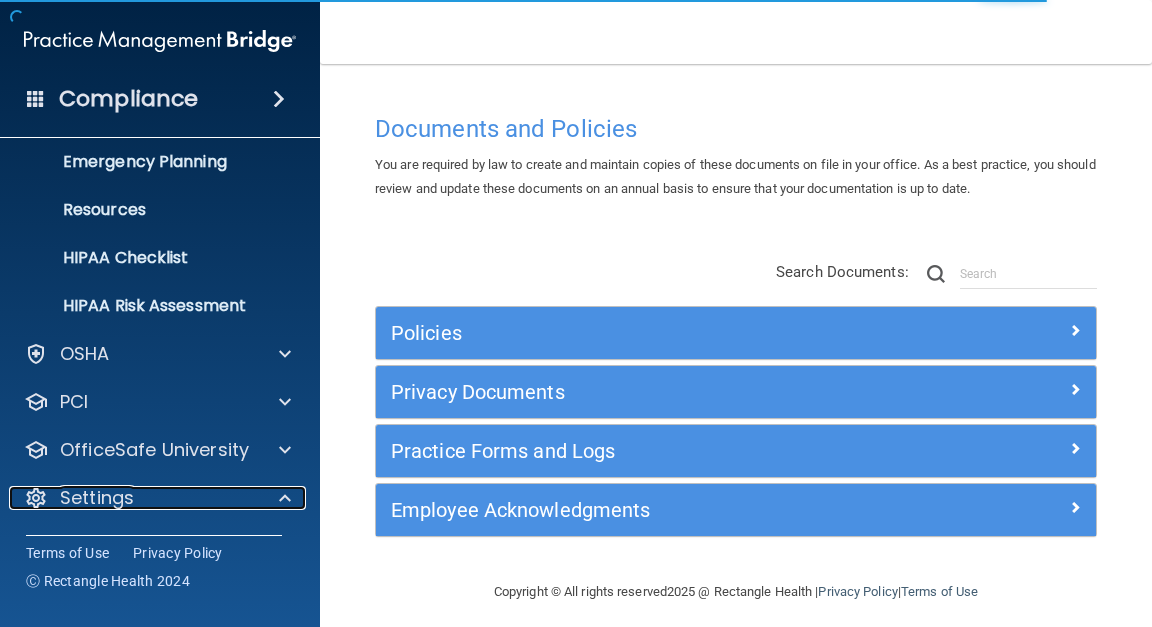 scroll, scrollTop: 442, scrollLeft: 0, axis: vertical 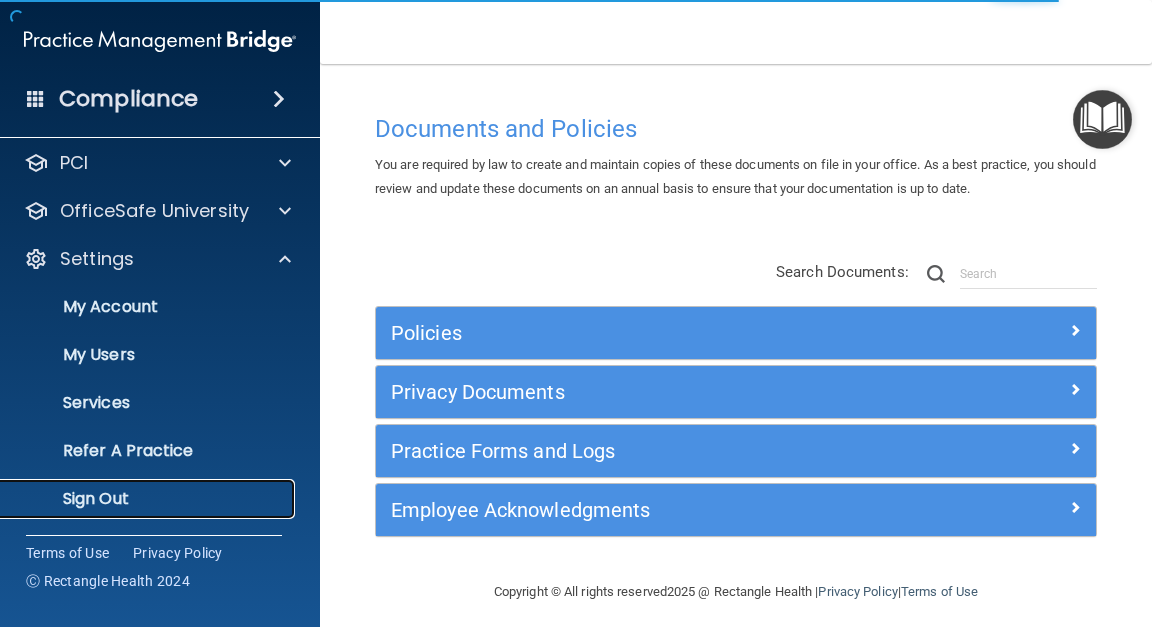 click on "Sign Out" at bounding box center [149, 499] 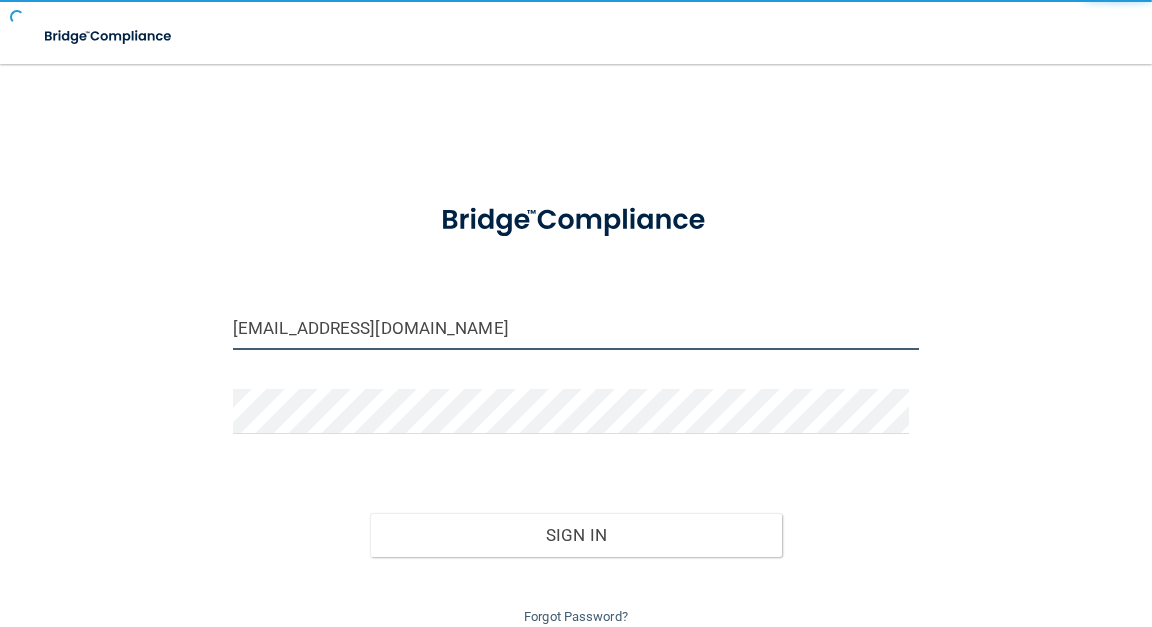 drag, startPoint x: 398, startPoint y: 311, endPoint x: 400, endPoint y: 323, distance: 12.165525 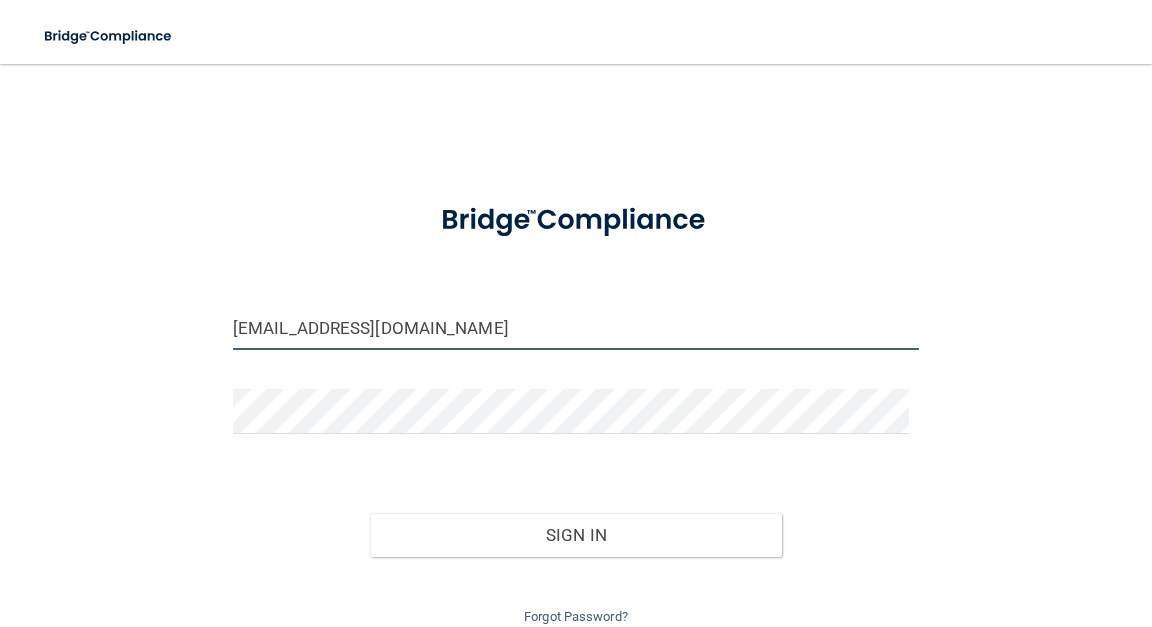 type on "[EMAIL_ADDRESS][DOMAIN_NAME]" 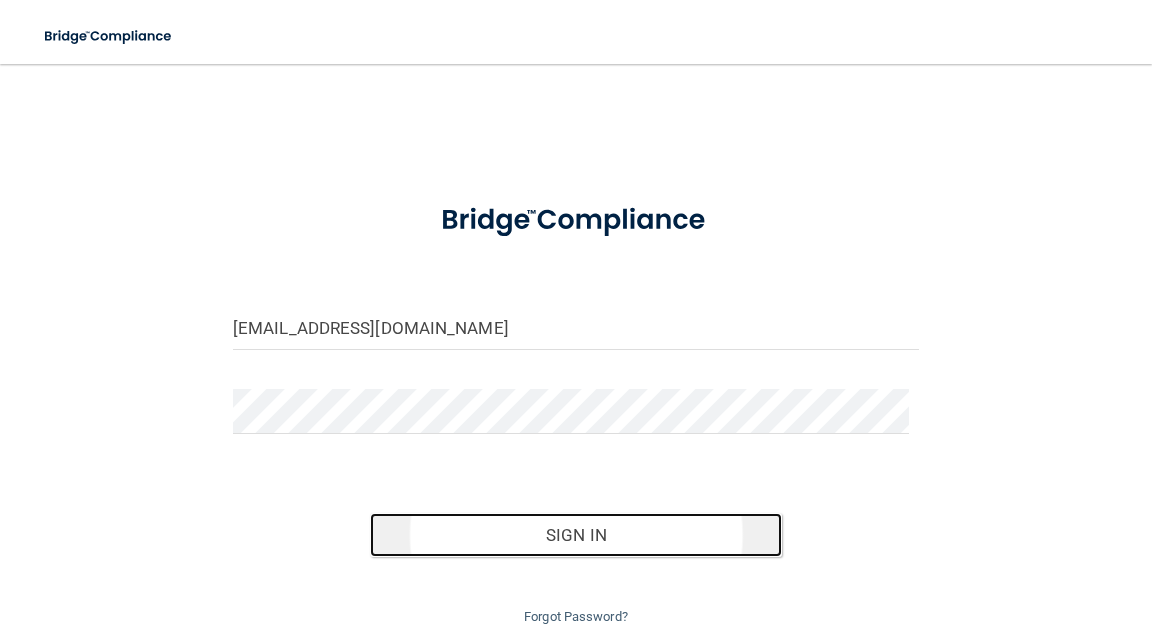 click on "Sign In" at bounding box center (576, 535) 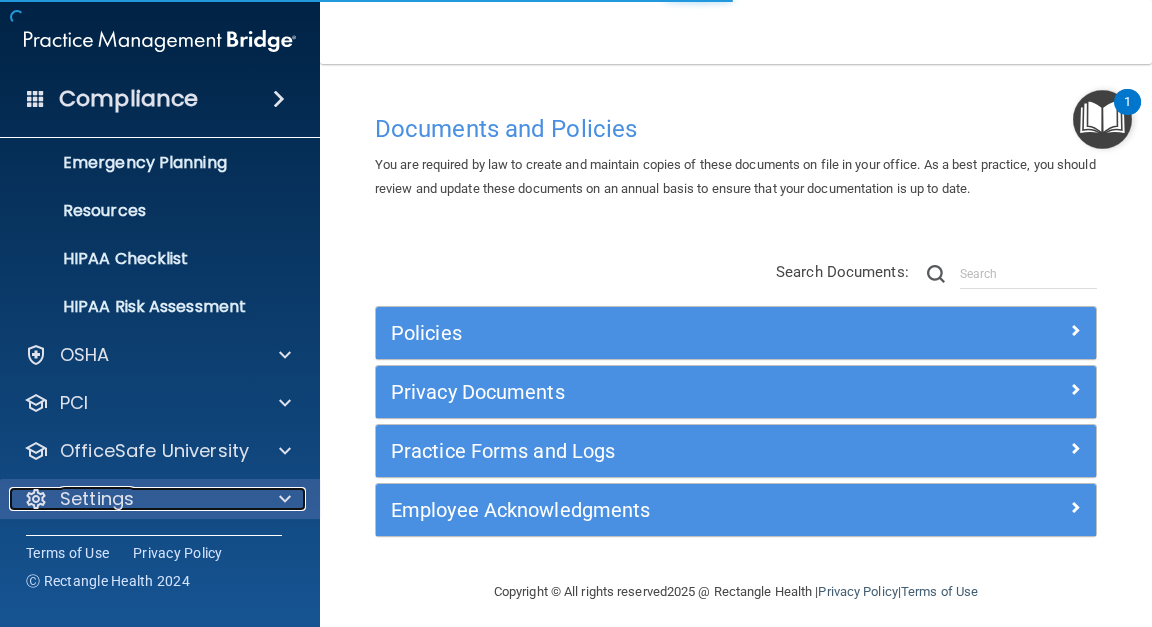 click on "Settings" at bounding box center [133, 499] 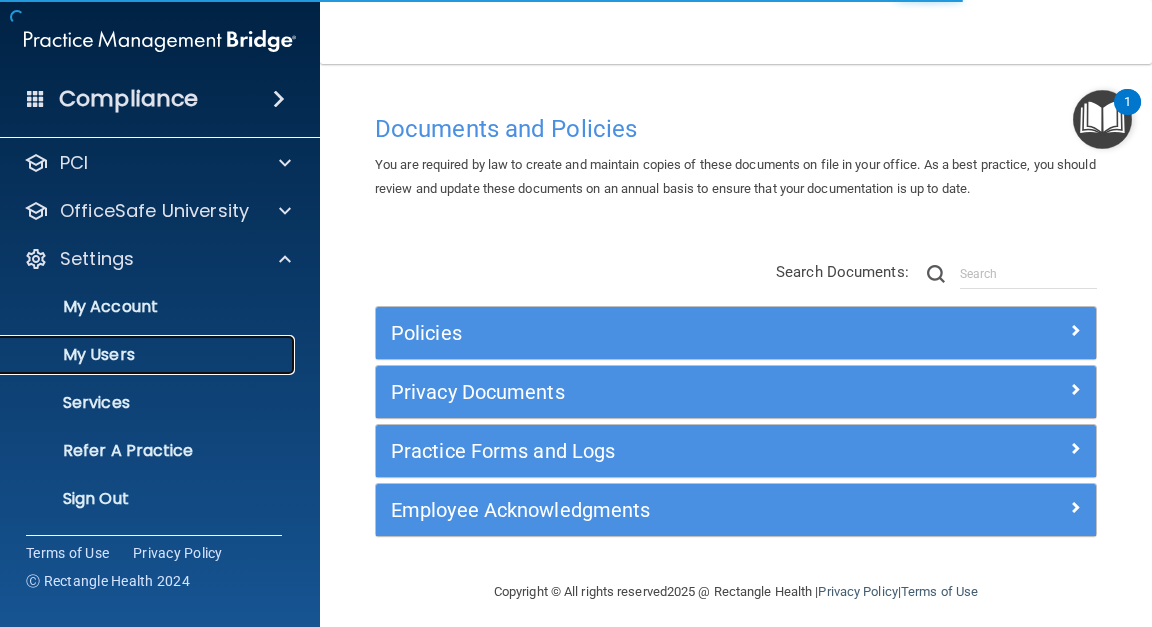 click on "My Users" at bounding box center [149, 355] 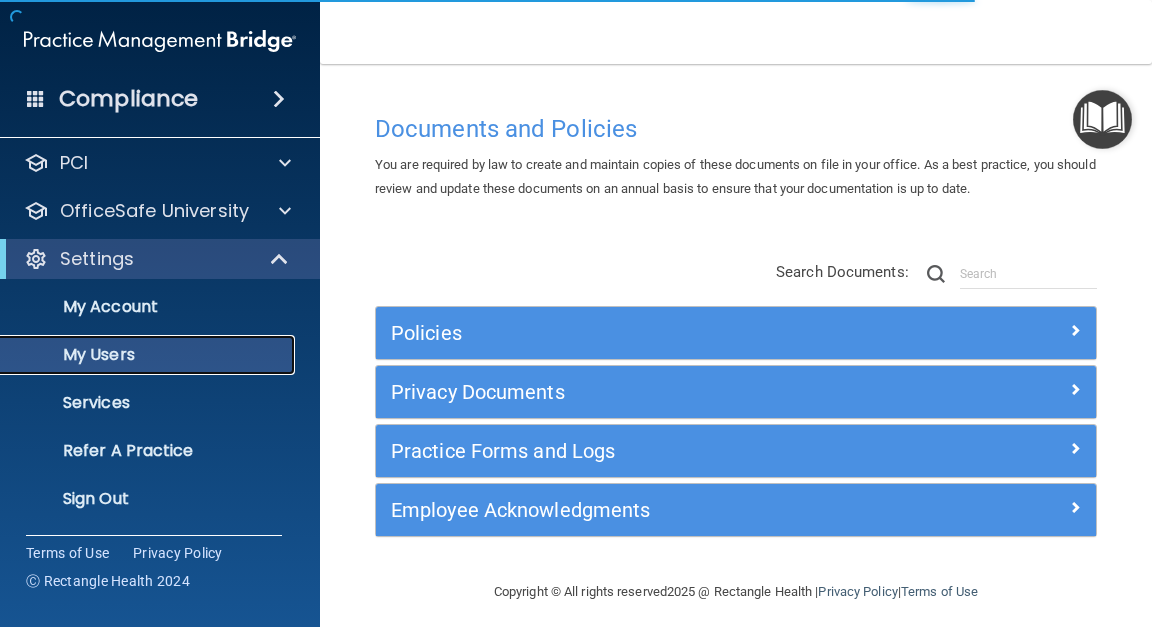 scroll, scrollTop: 106, scrollLeft: 0, axis: vertical 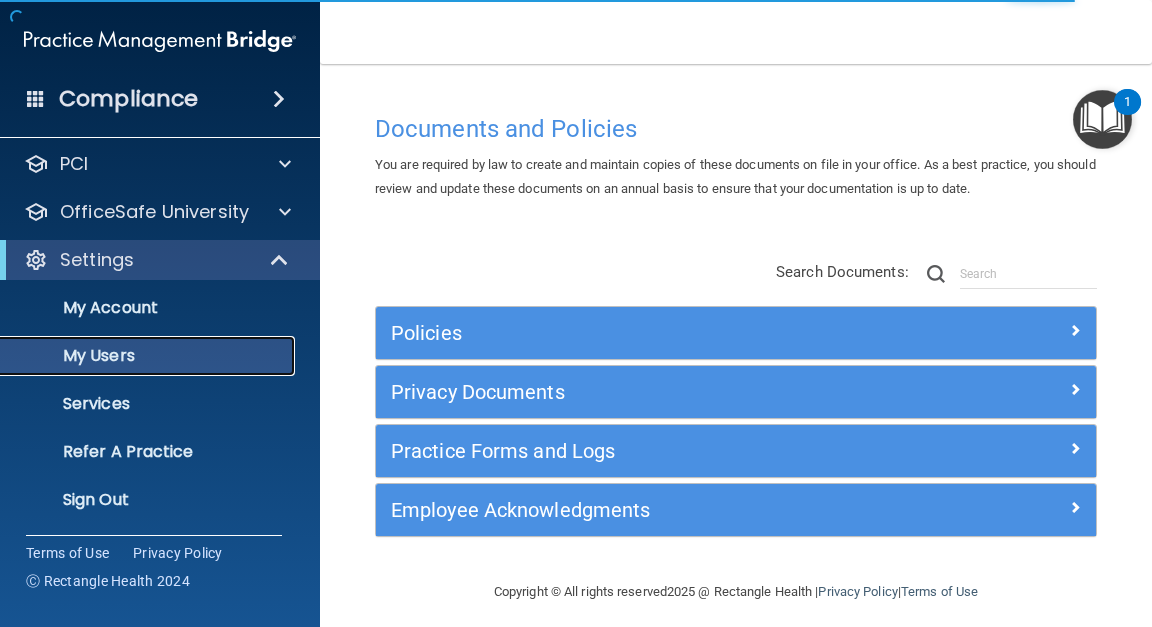 select on "20" 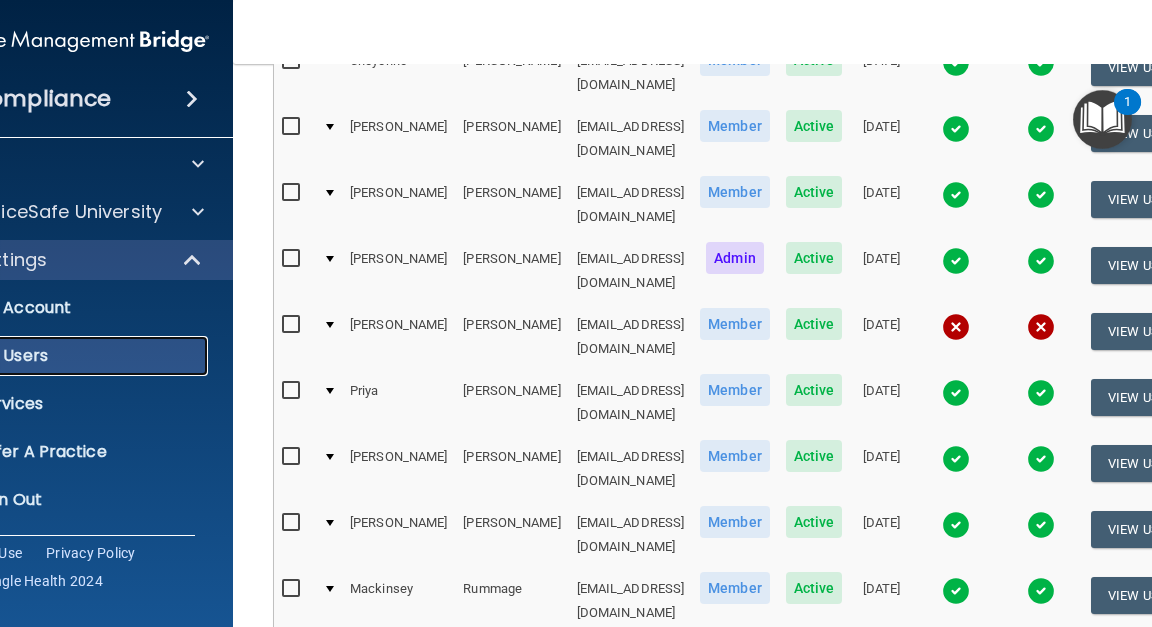scroll, scrollTop: 1069, scrollLeft: 0, axis: vertical 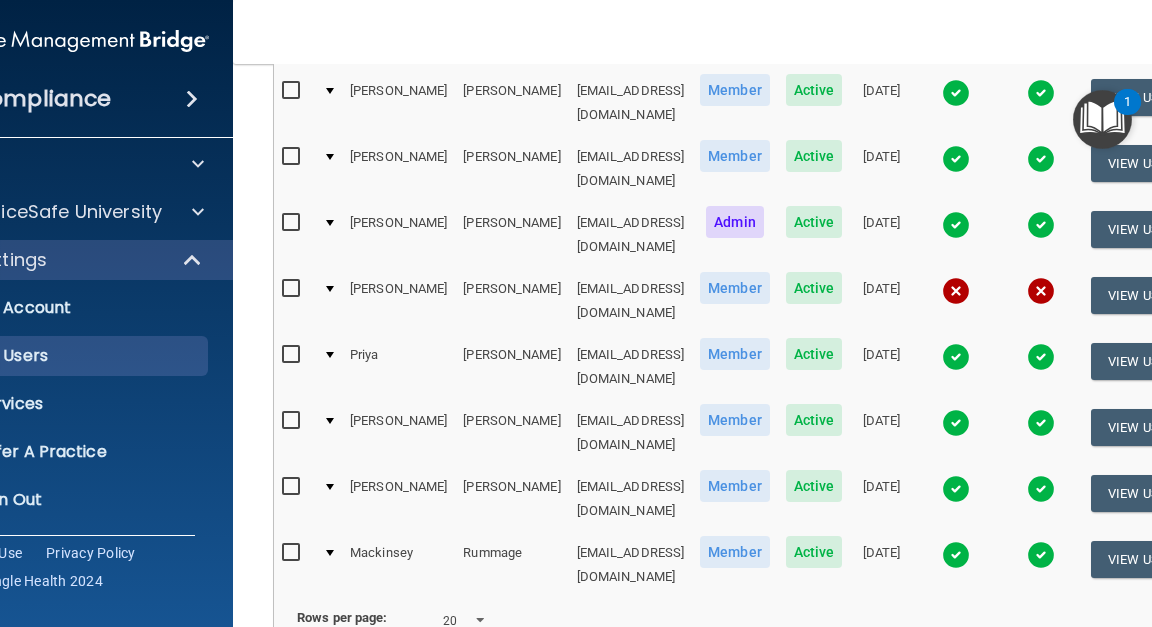 click on "2" at bounding box center (416, 687) 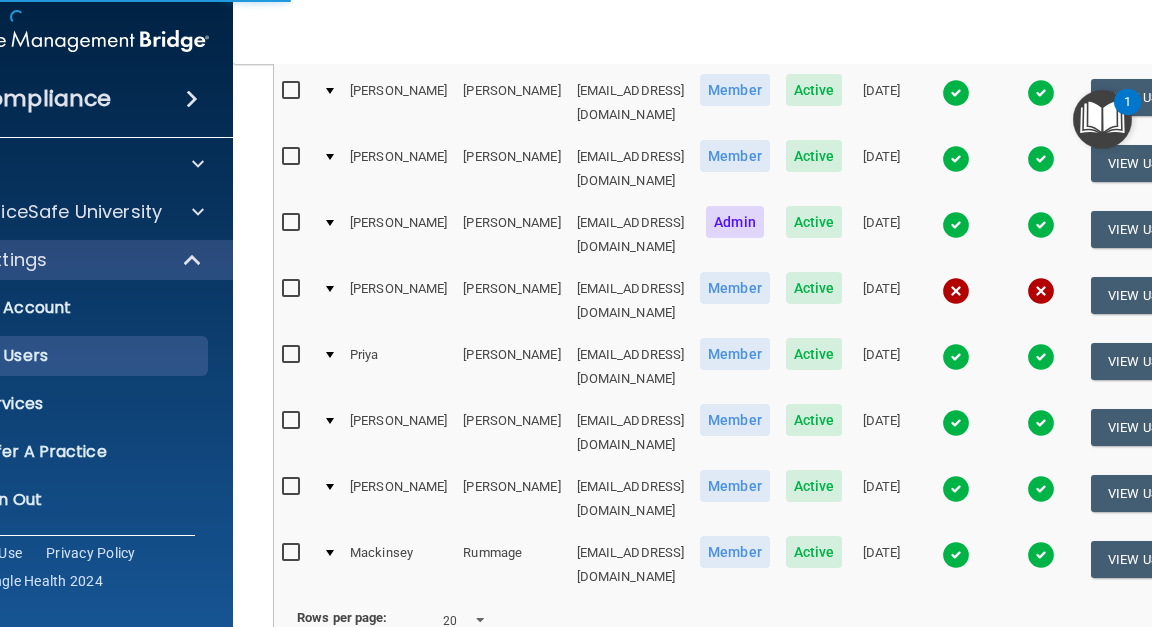 scroll, scrollTop: 0, scrollLeft: 0, axis: both 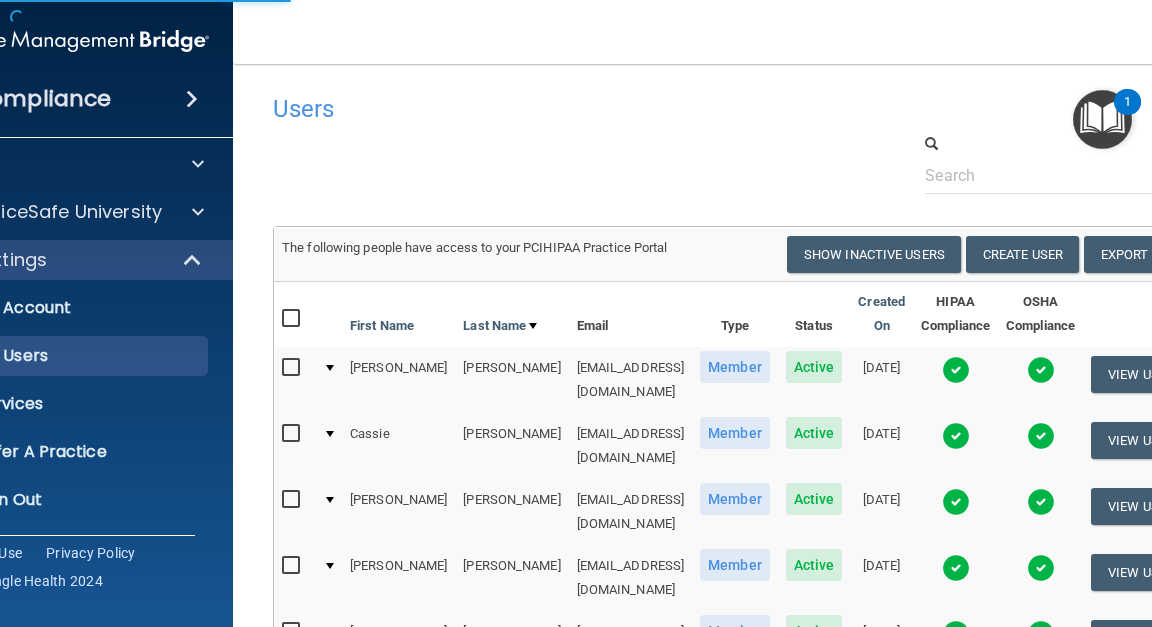 select on "20" 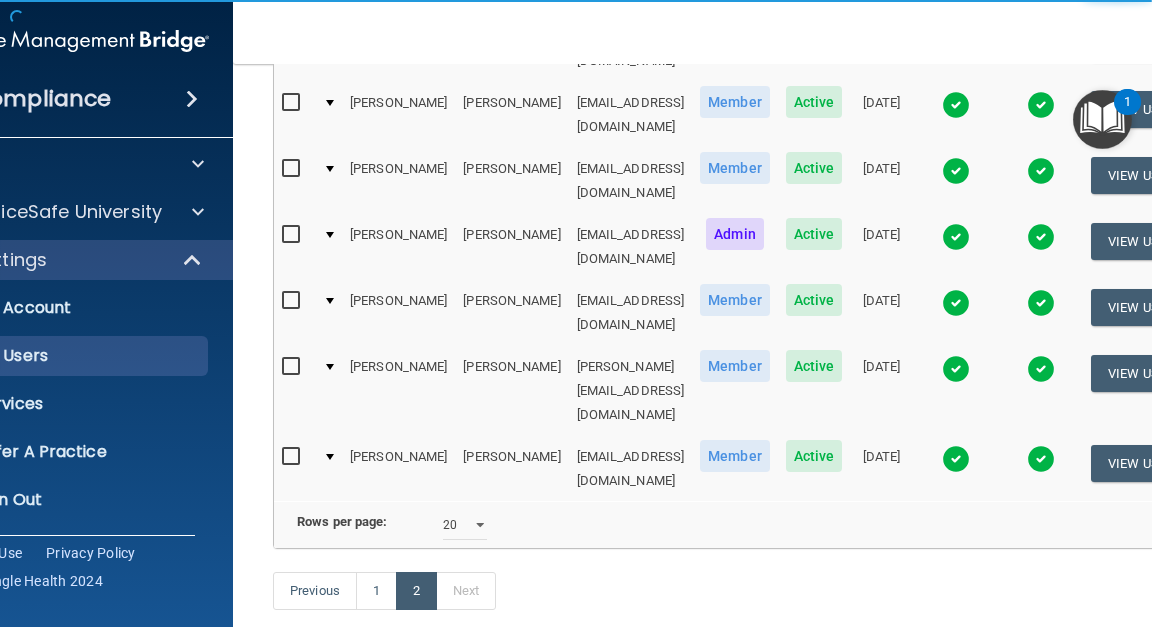 scroll, scrollTop: 464, scrollLeft: 0, axis: vertical 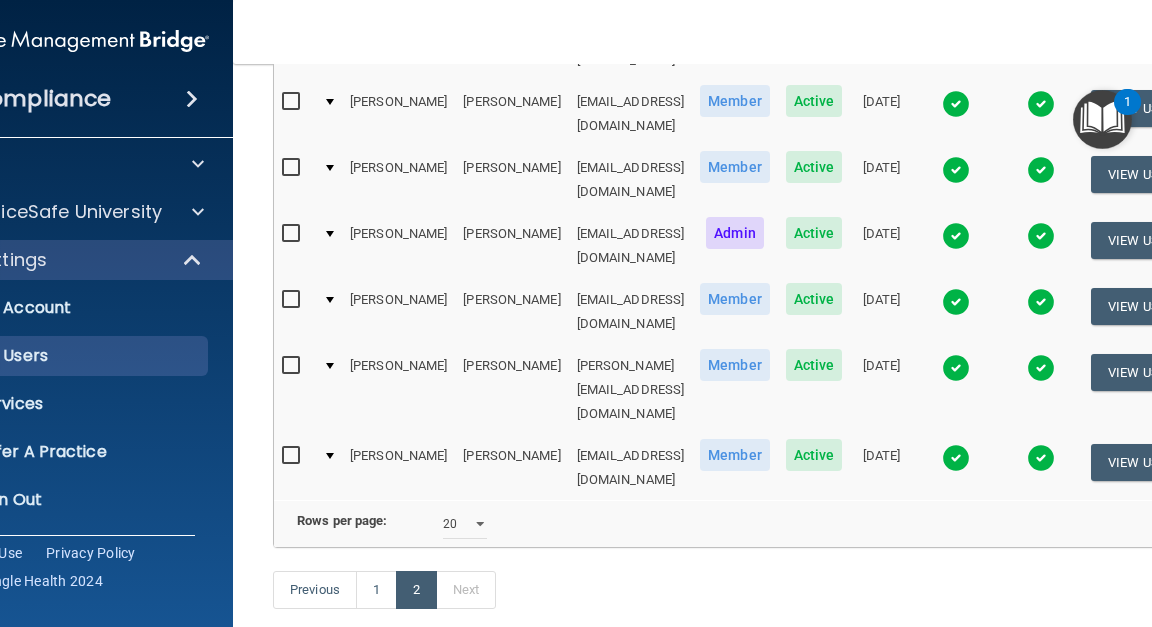 click on "[EMAIL_ADDRESS][DOMAIN_NAME]" at bounding box center [631, 246] 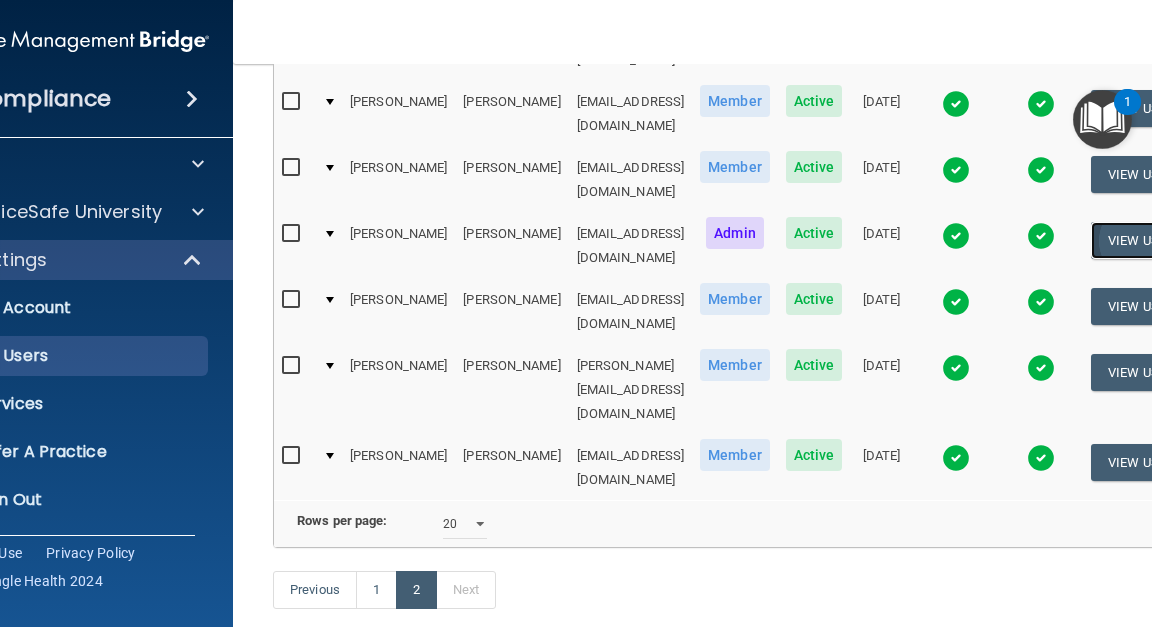 click on "View User" at bounding box center [1140, 240] 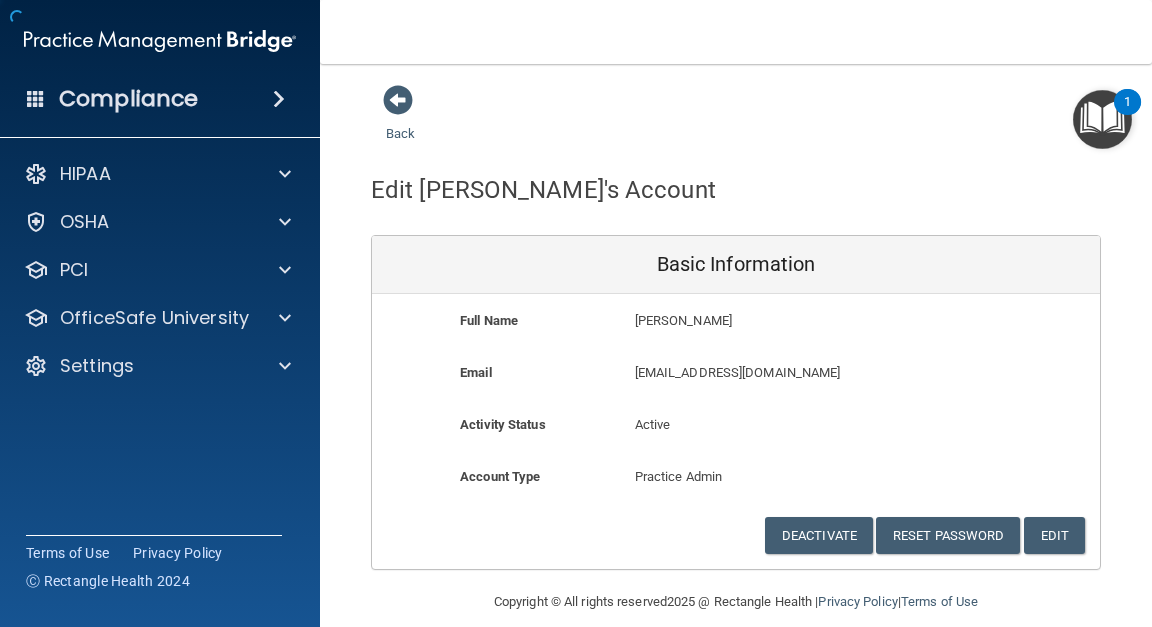 scroll, scrollTop: 23, scrollLeft: 0, axis: vertical 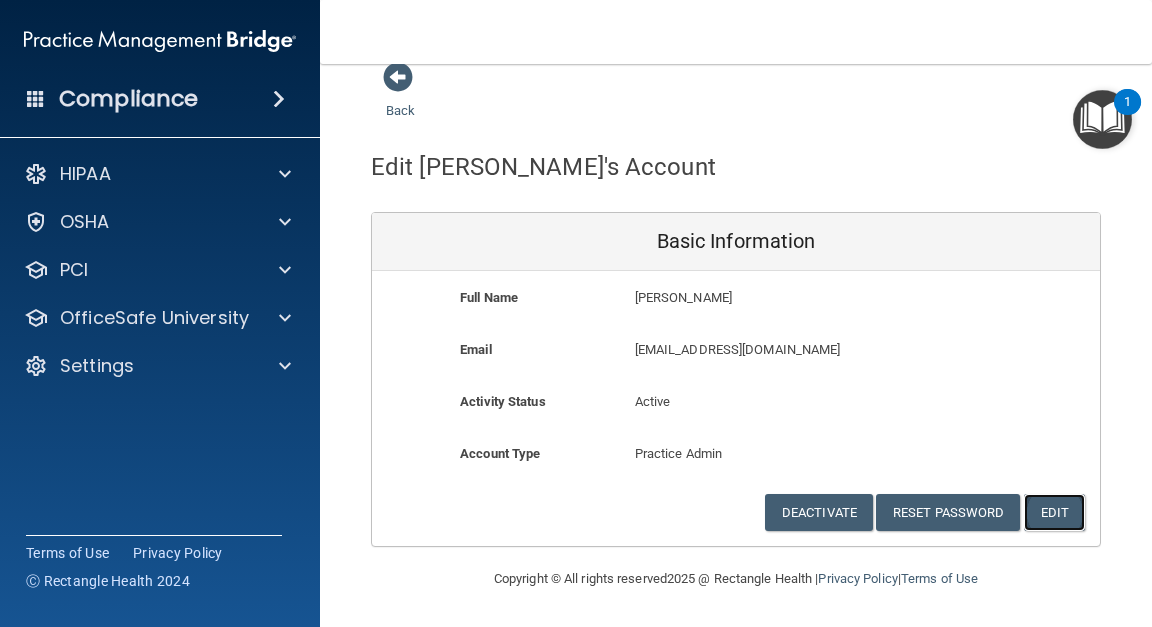 click on "Edit" at bounding box center (1054, 512) 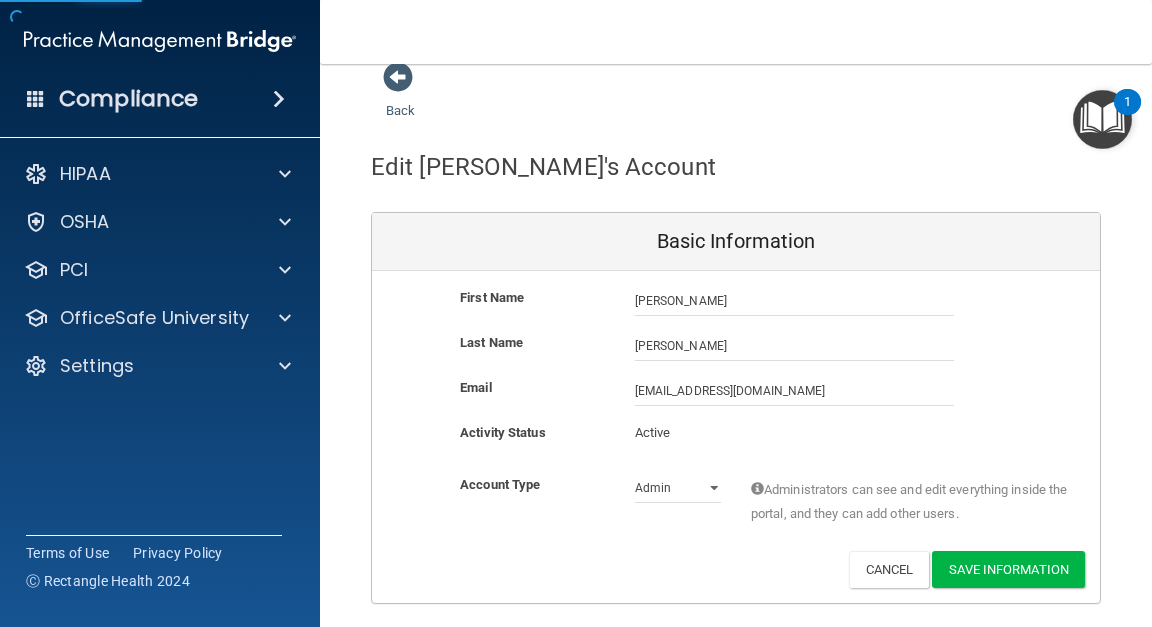 click on "Active" at bounding box center [678, 433] 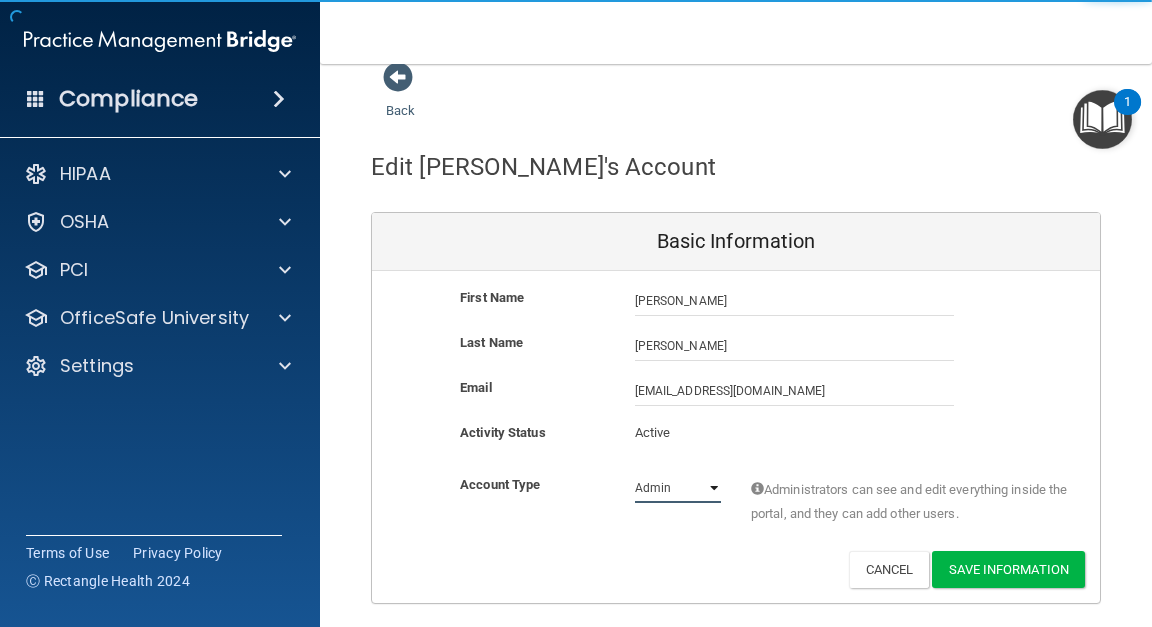 click on "Admin  Member" at bounding box center (678, 488) 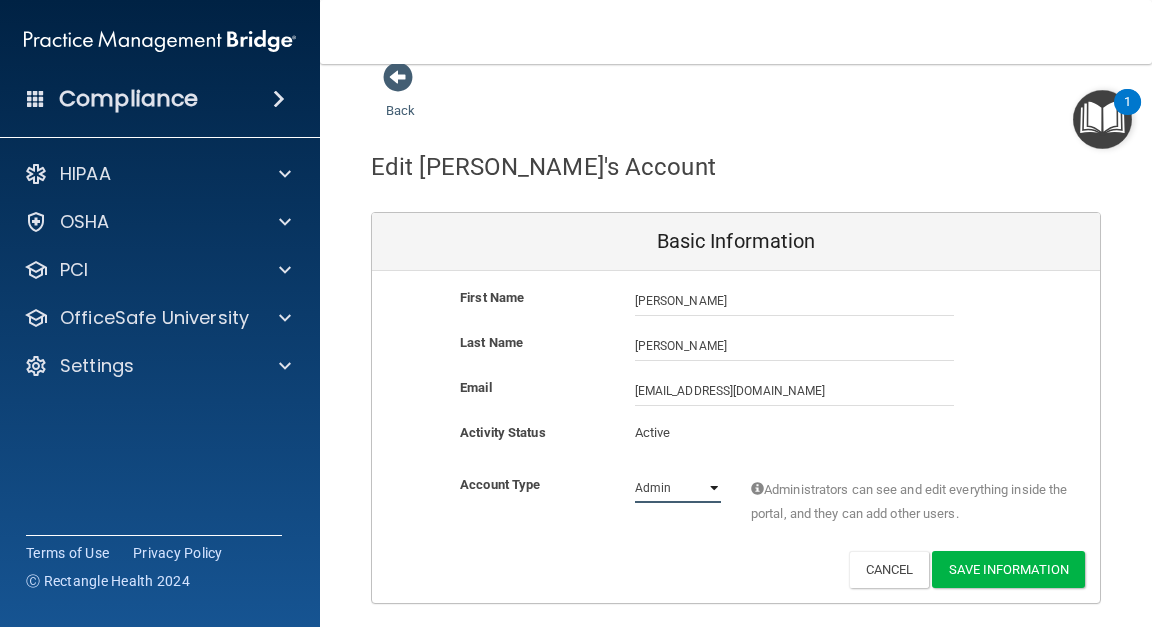 select on "practice_member" 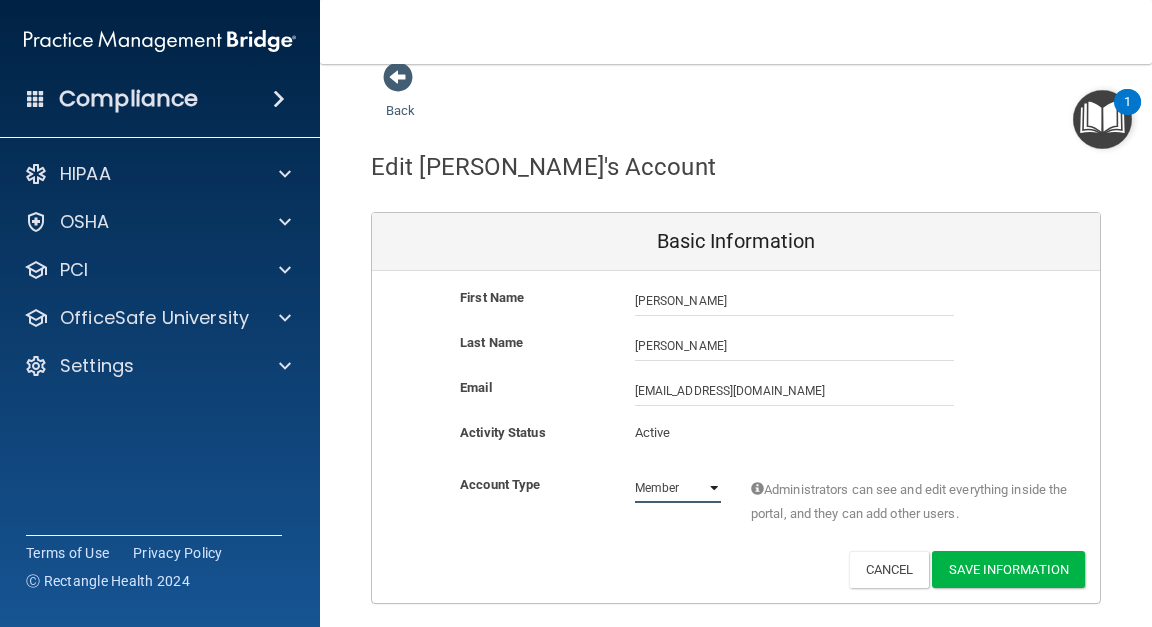 click on "Admin  Member" at bounding box center (678, 488) 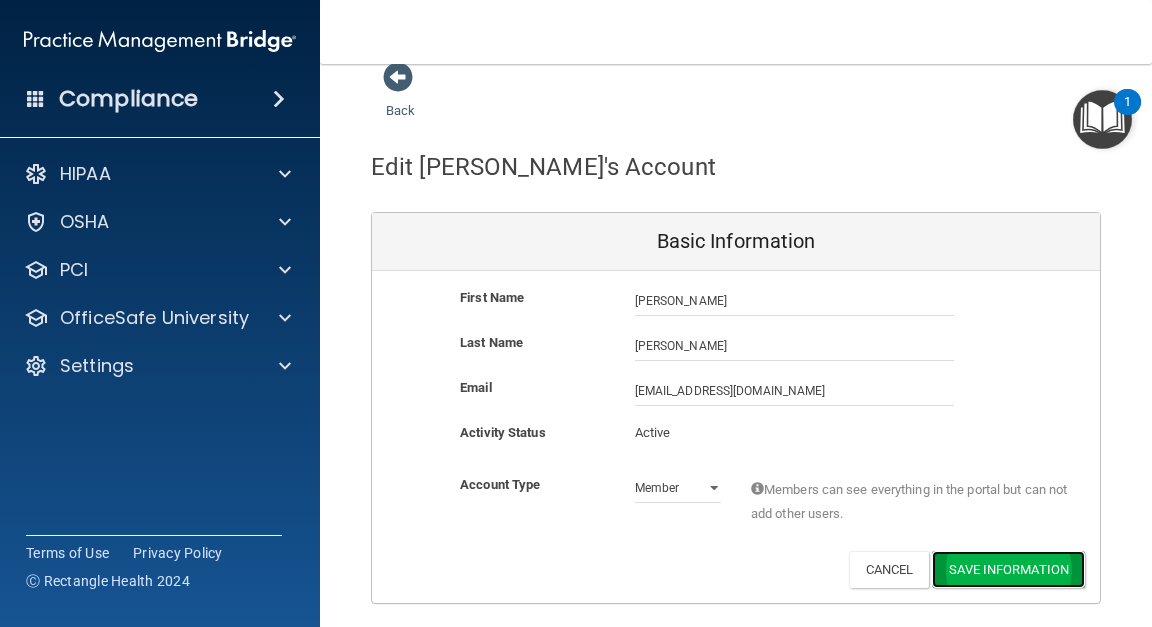 click on "Save Information" at bounding box center [1008, 569] 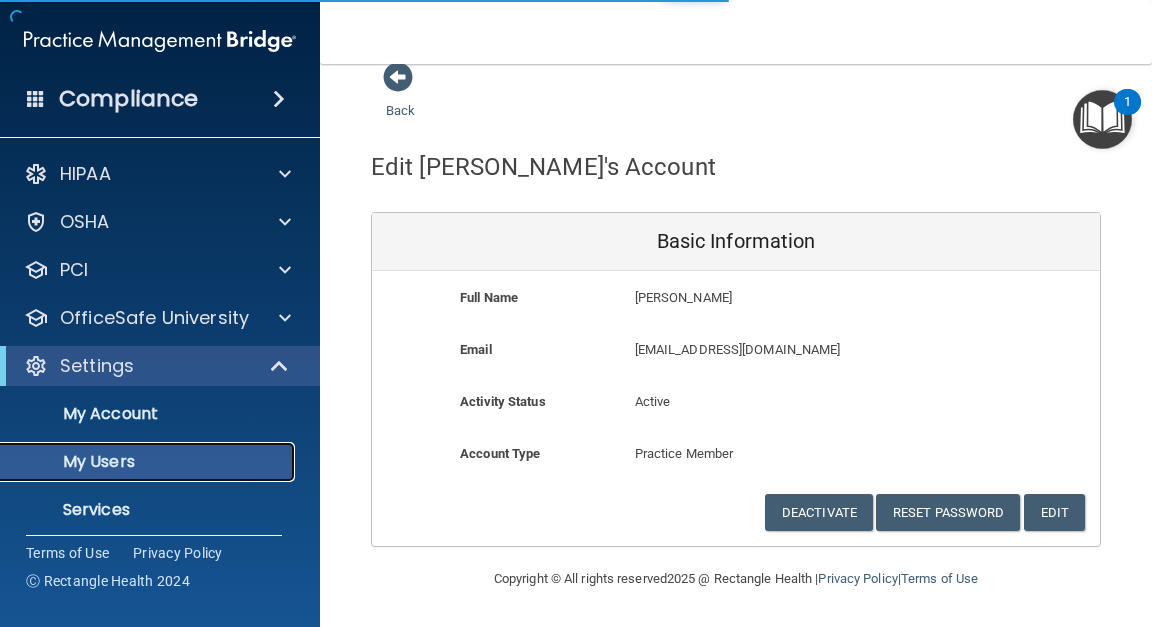 click on "My Users" at bounding box center (149, 462) 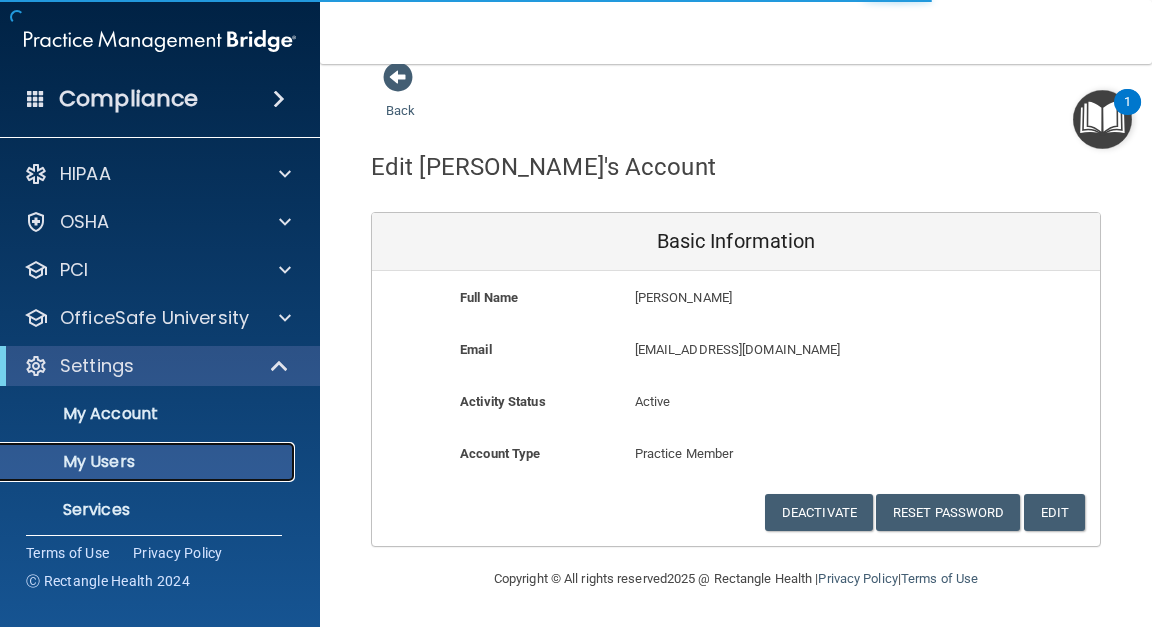 click on "My Users" at bounding box center (149, 462) 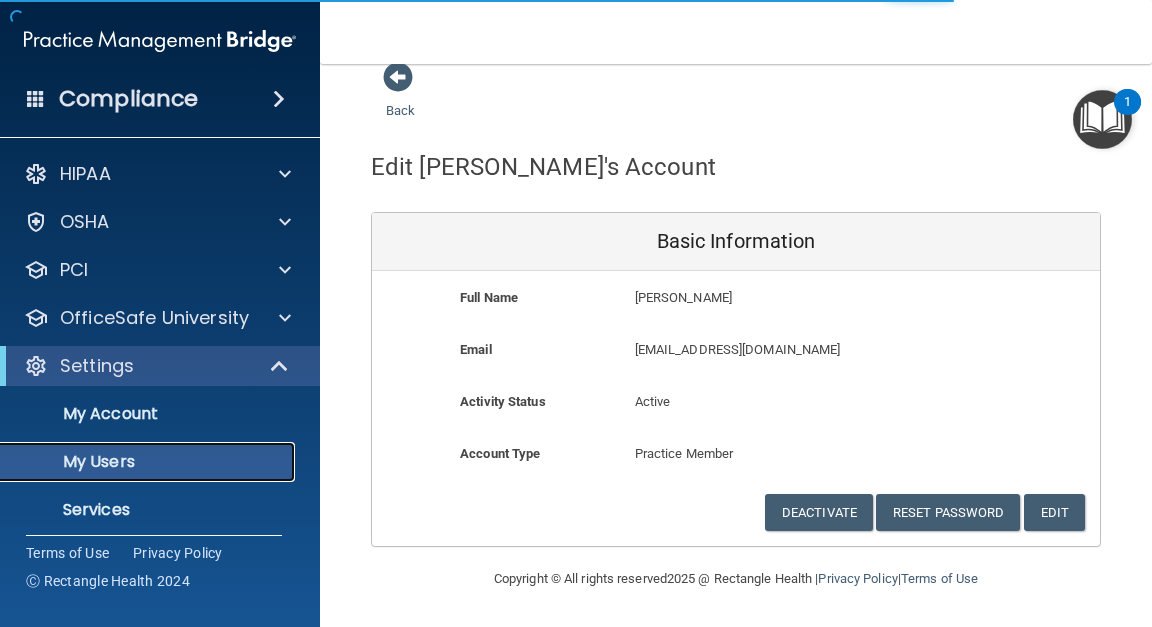 select on "20" 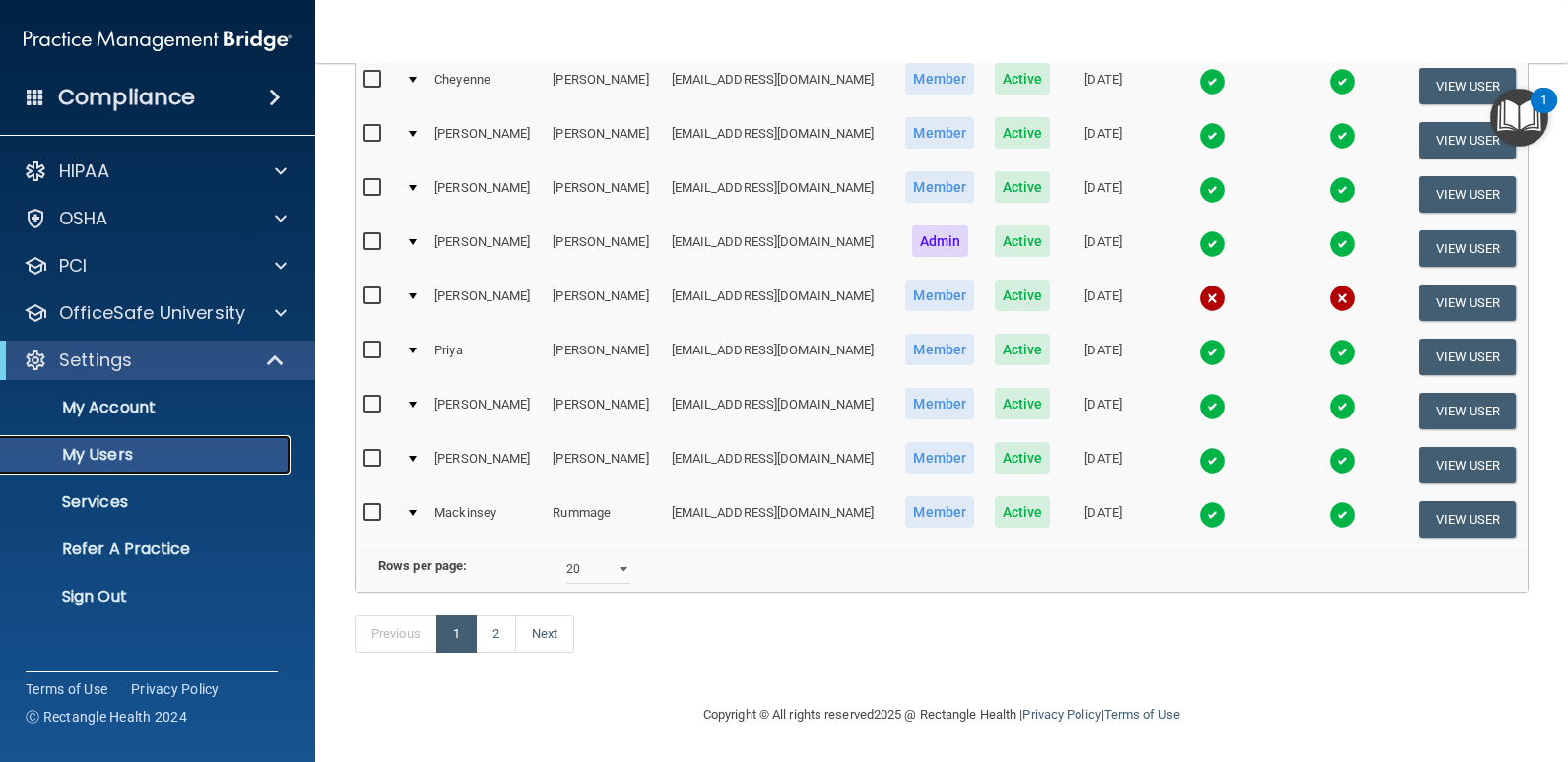 scroll, scrollTop: 815, scrollLeft: 0, axis: vertical 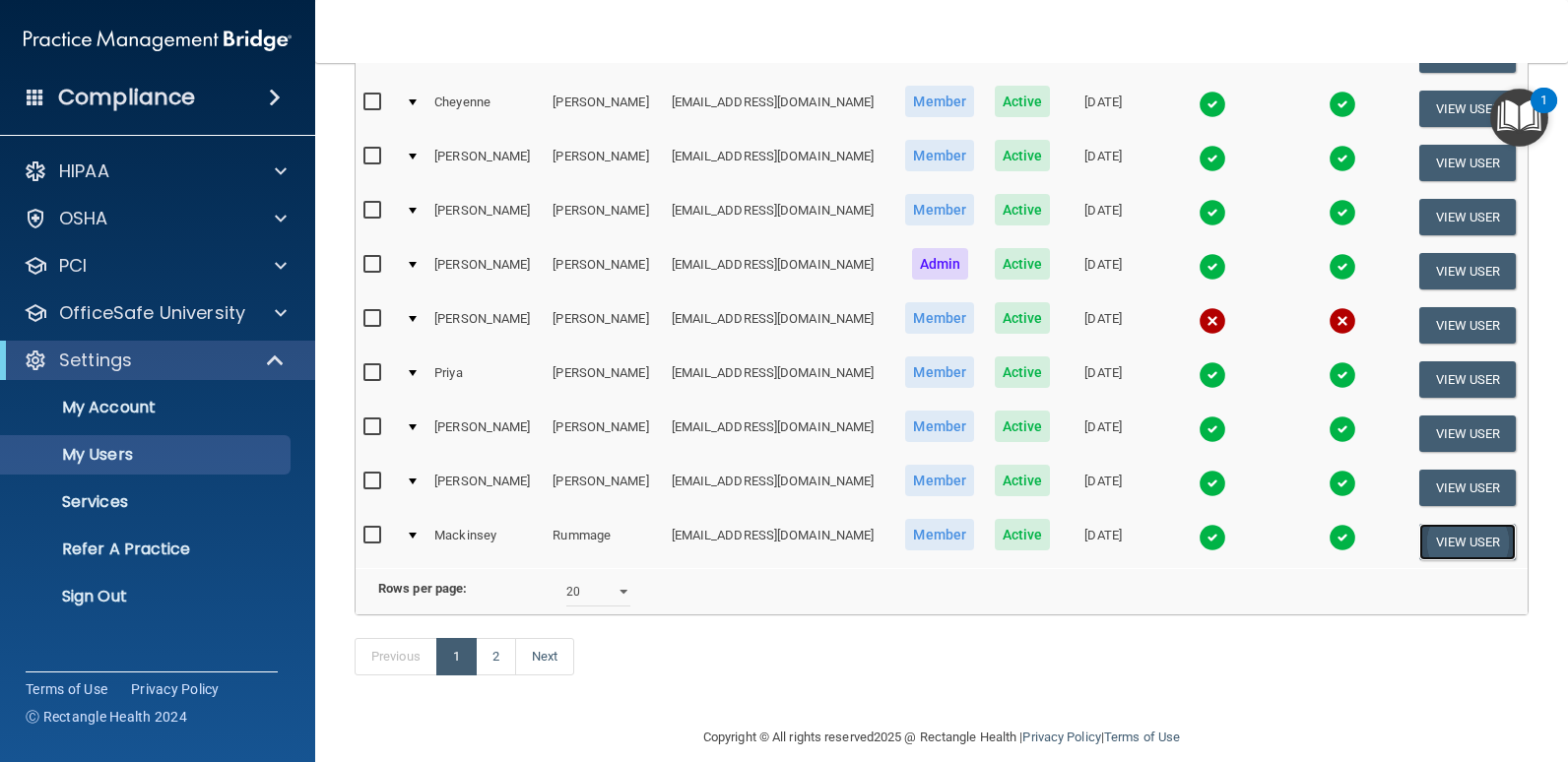 click on "View User" at bounding box center [1468, 541] 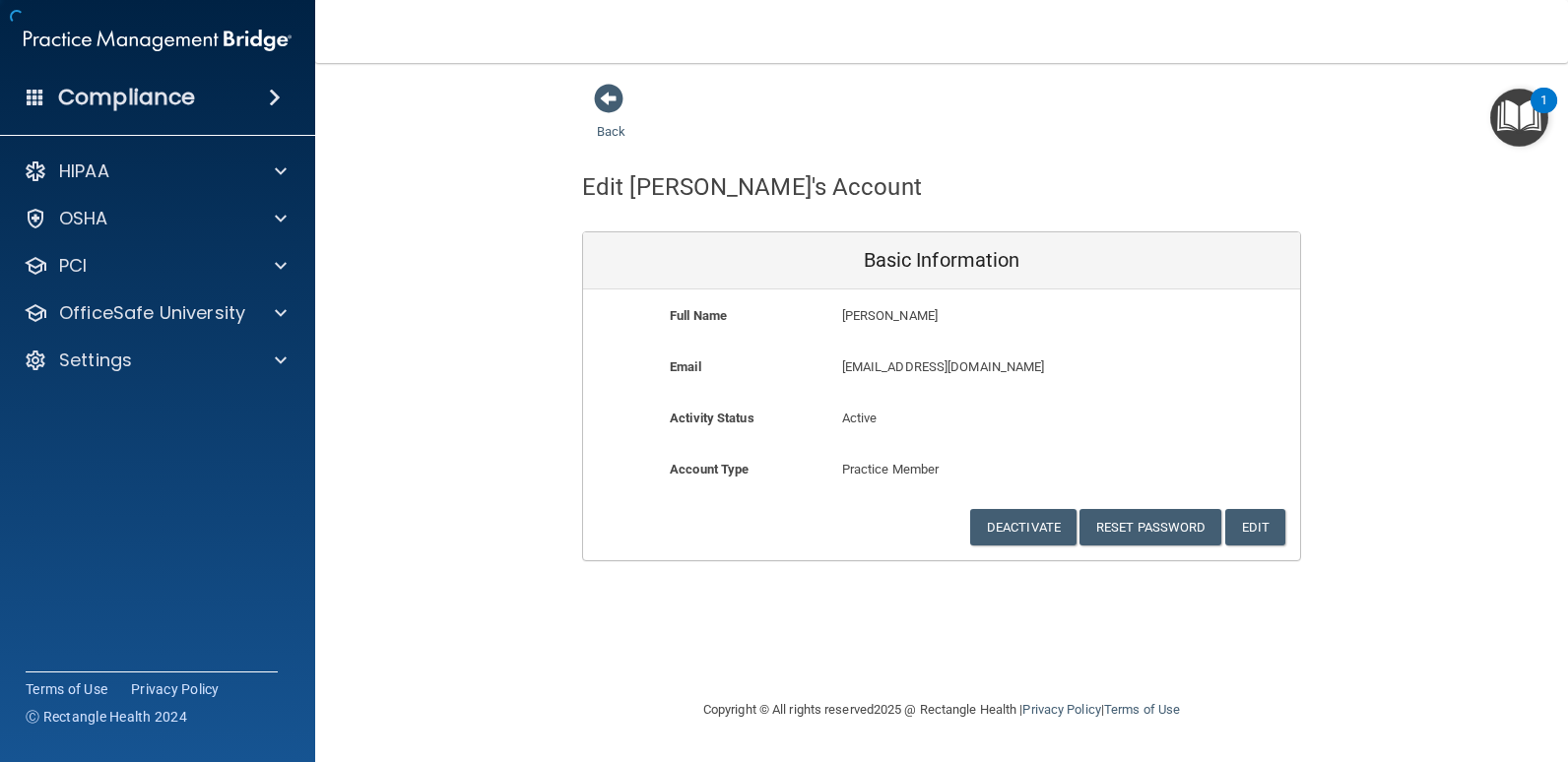 scroll, scrollTop: 0, scrollLeft: 0, axis: both 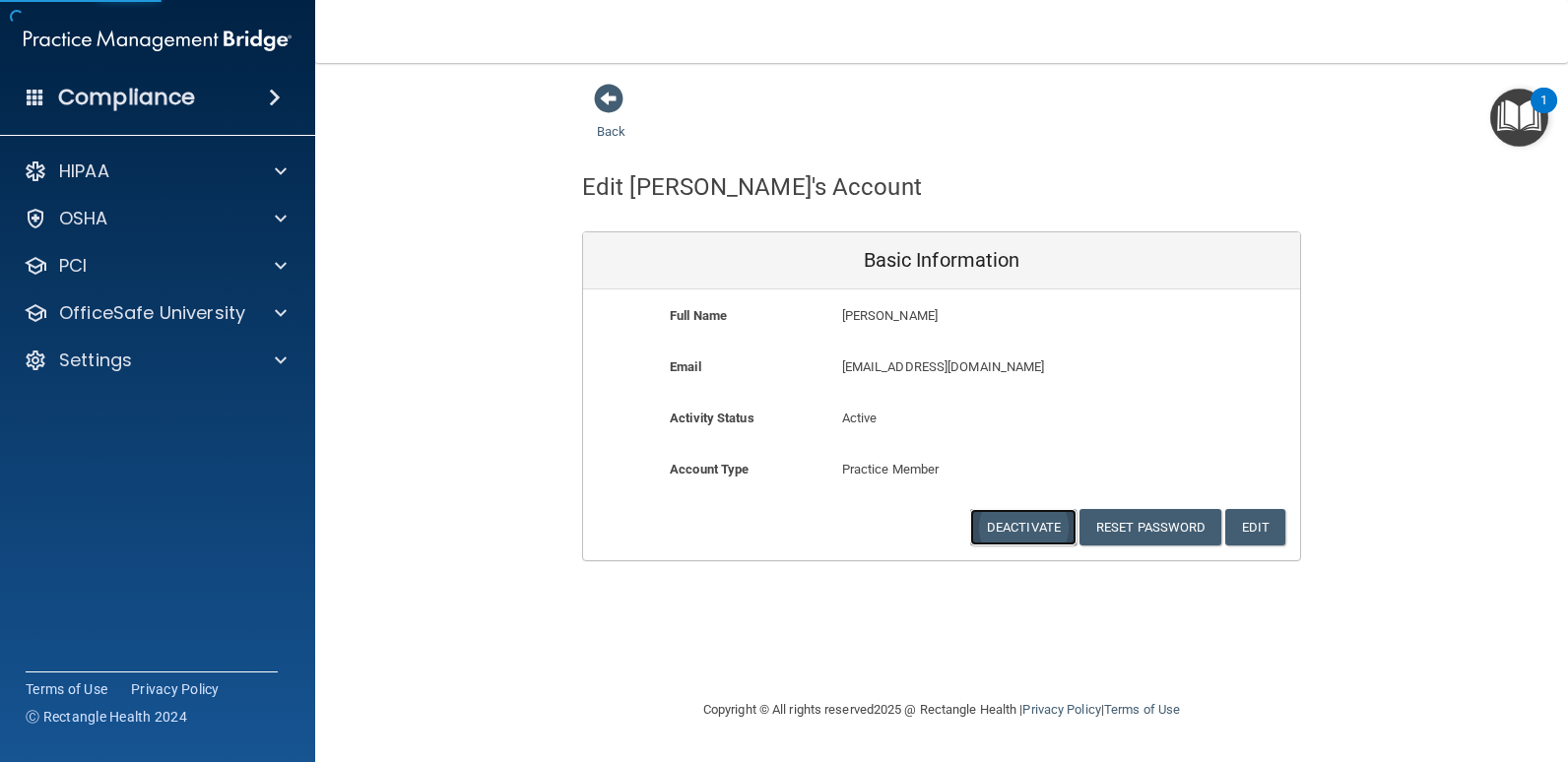 click on "Deactivate" at bounding box center [1023, 527] 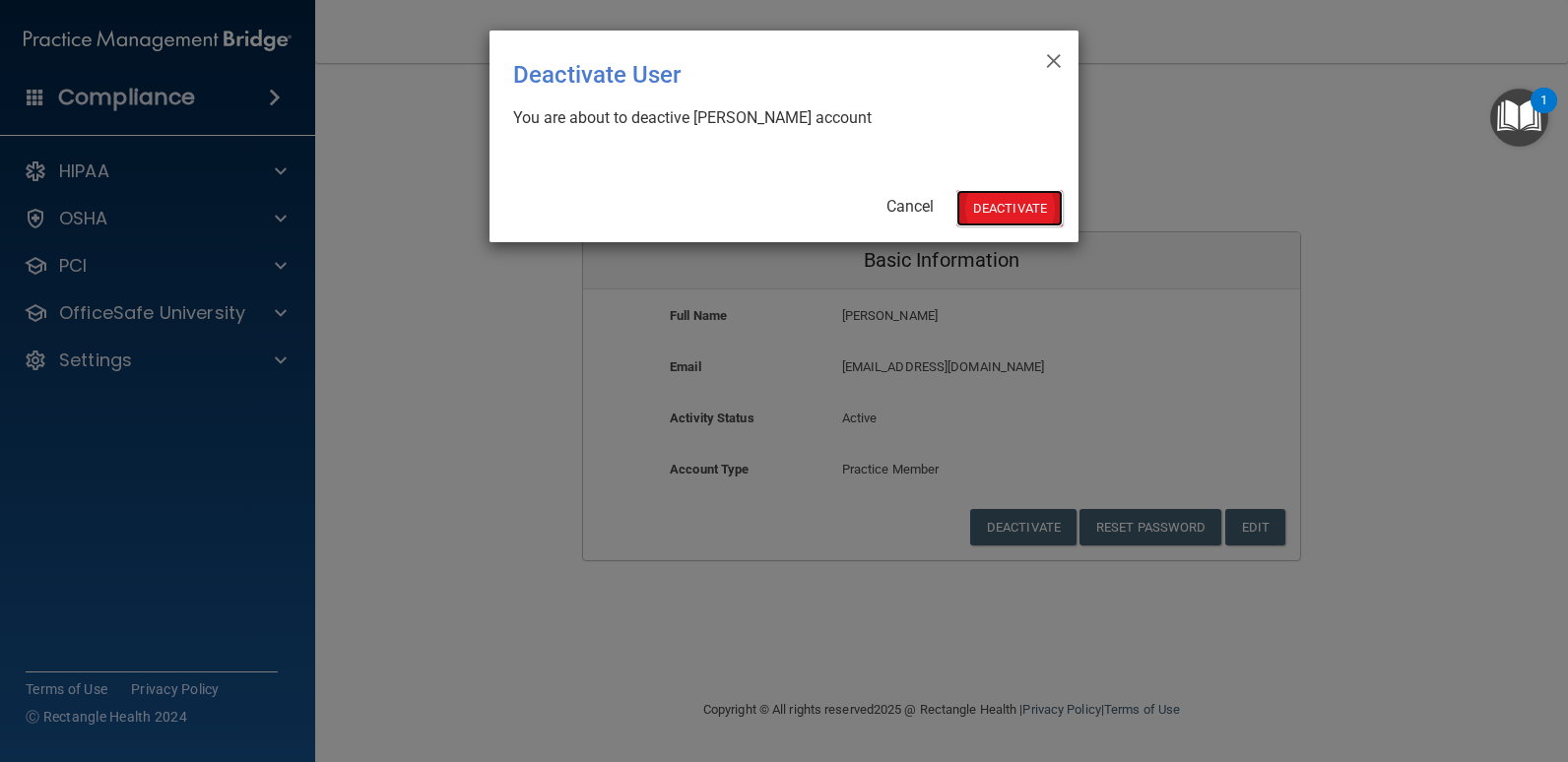 click on "Deactivate" at bounding box center [1010, 208] 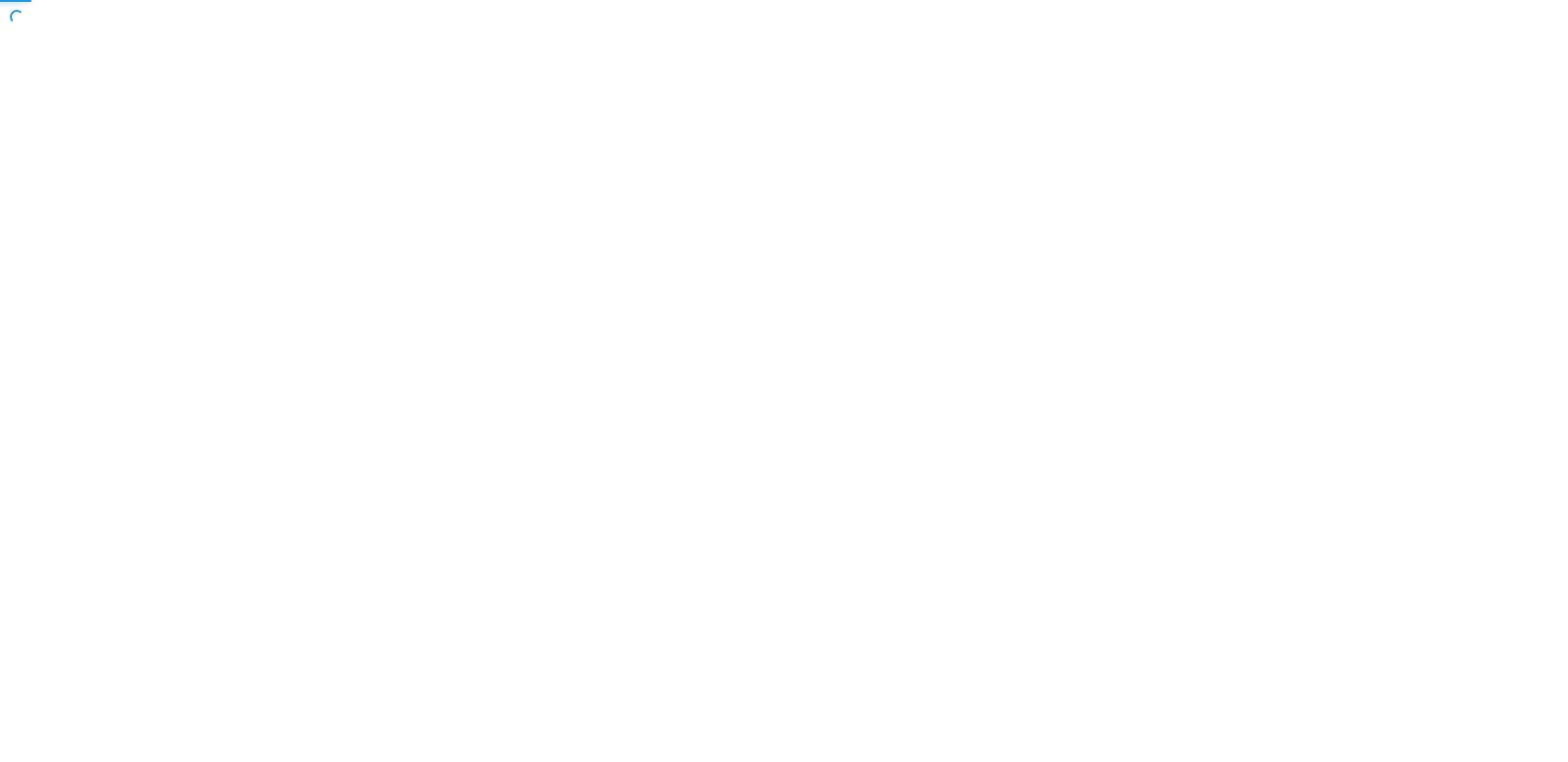 scroll, scrollTop: 0, scrollLeft: 0, axis: both 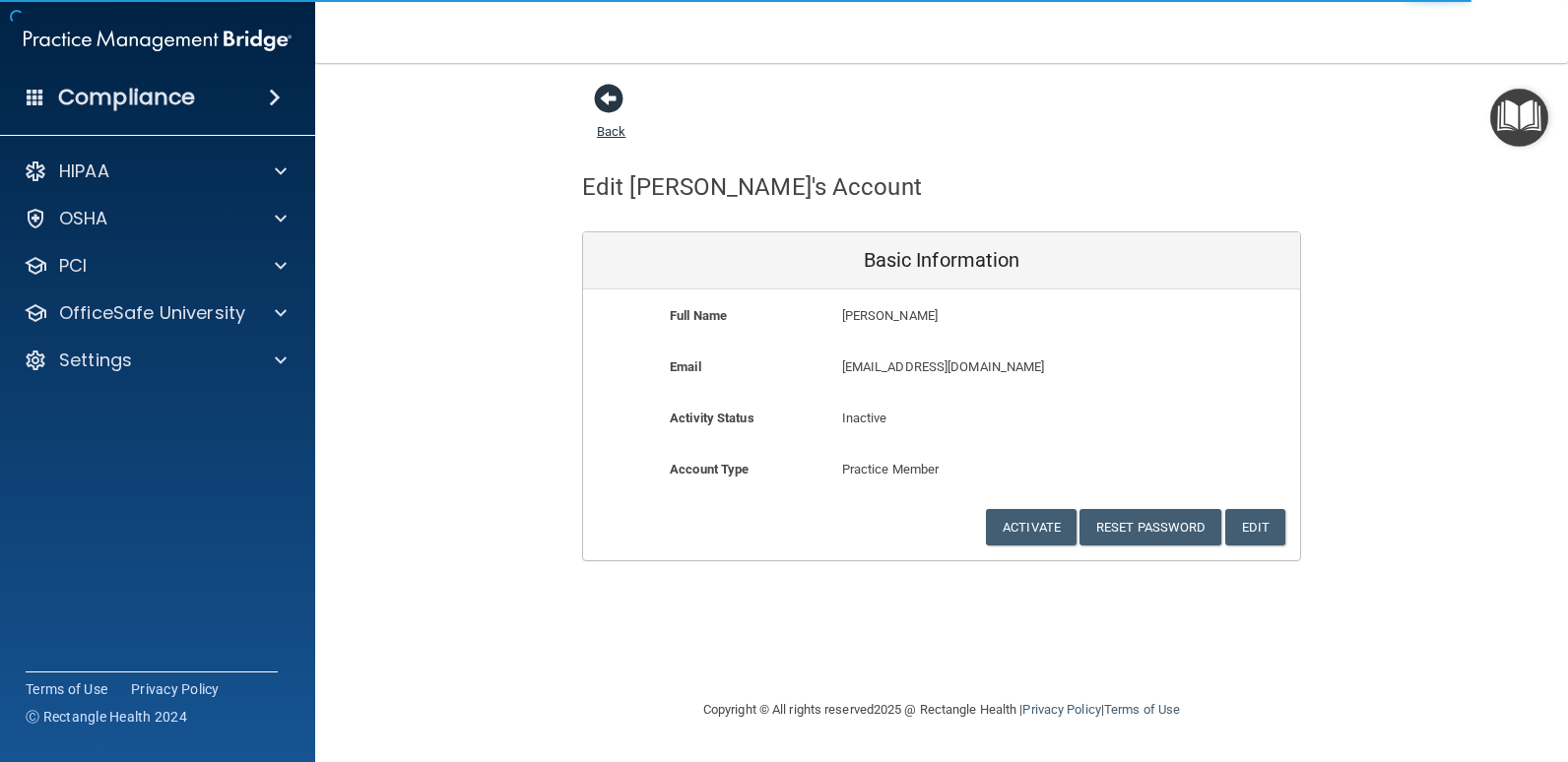 click at bounding box center [609, 98] 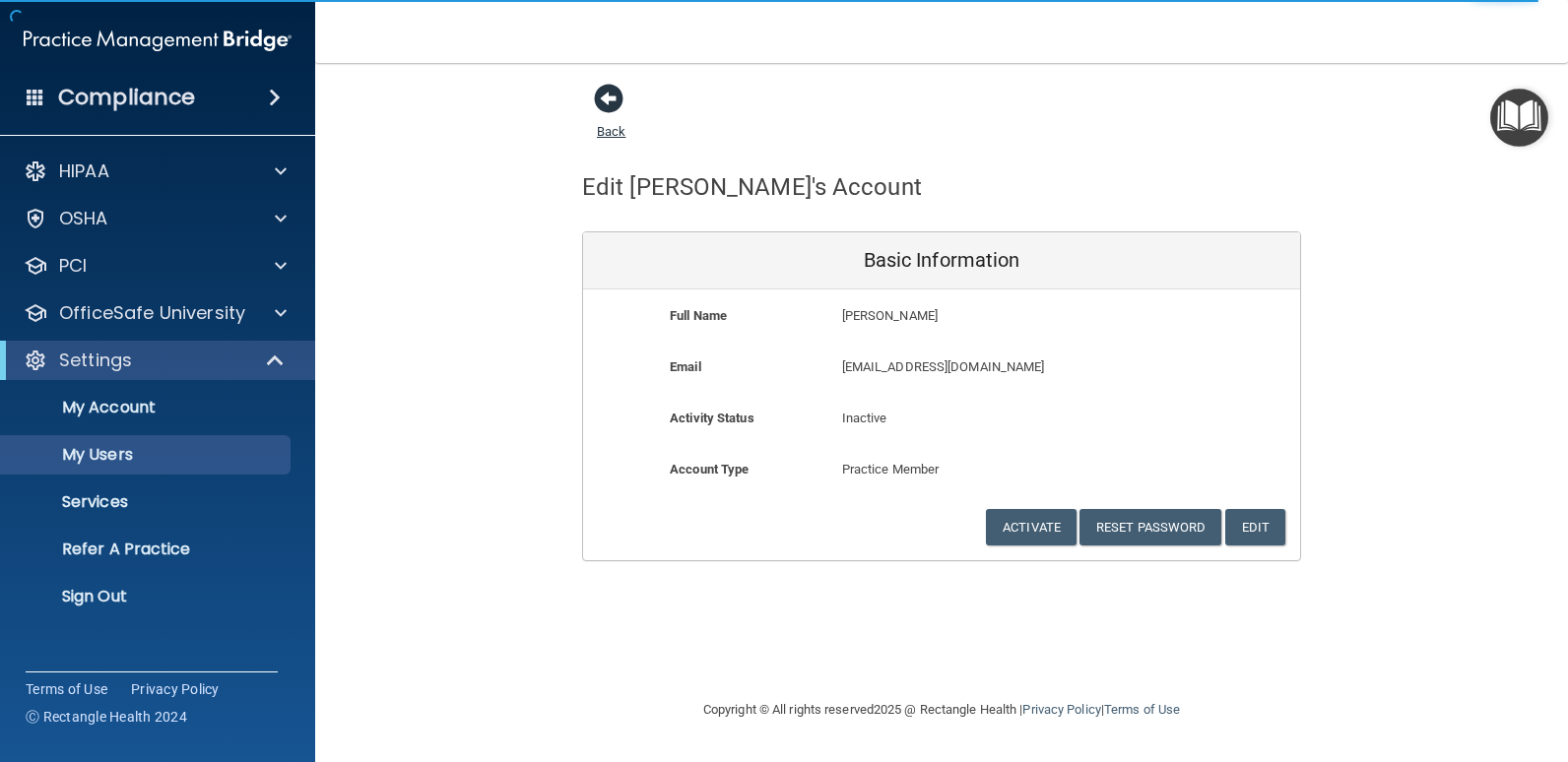 select on "20" 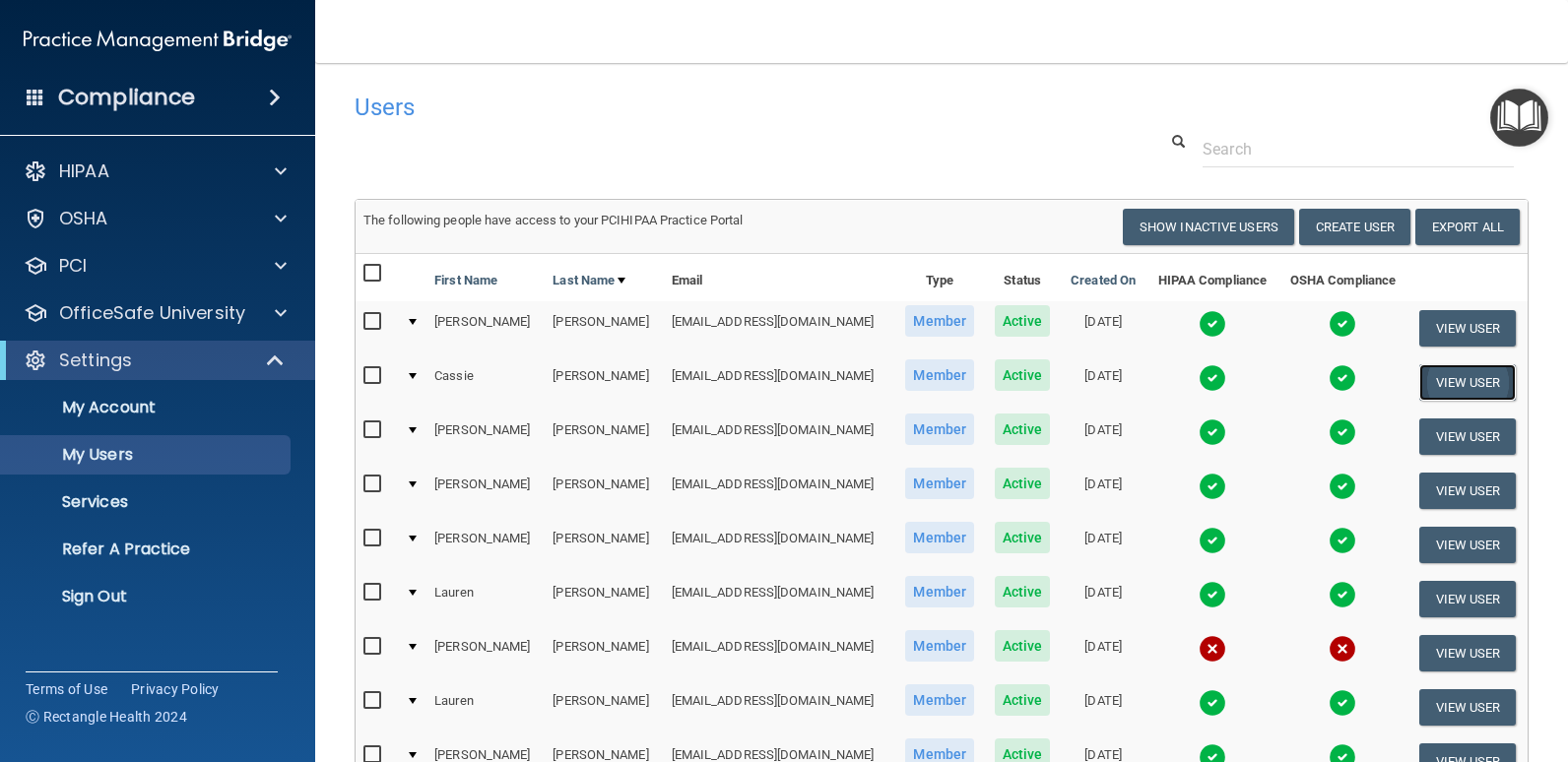 click on "View User" at bounding box center (1468, 382) 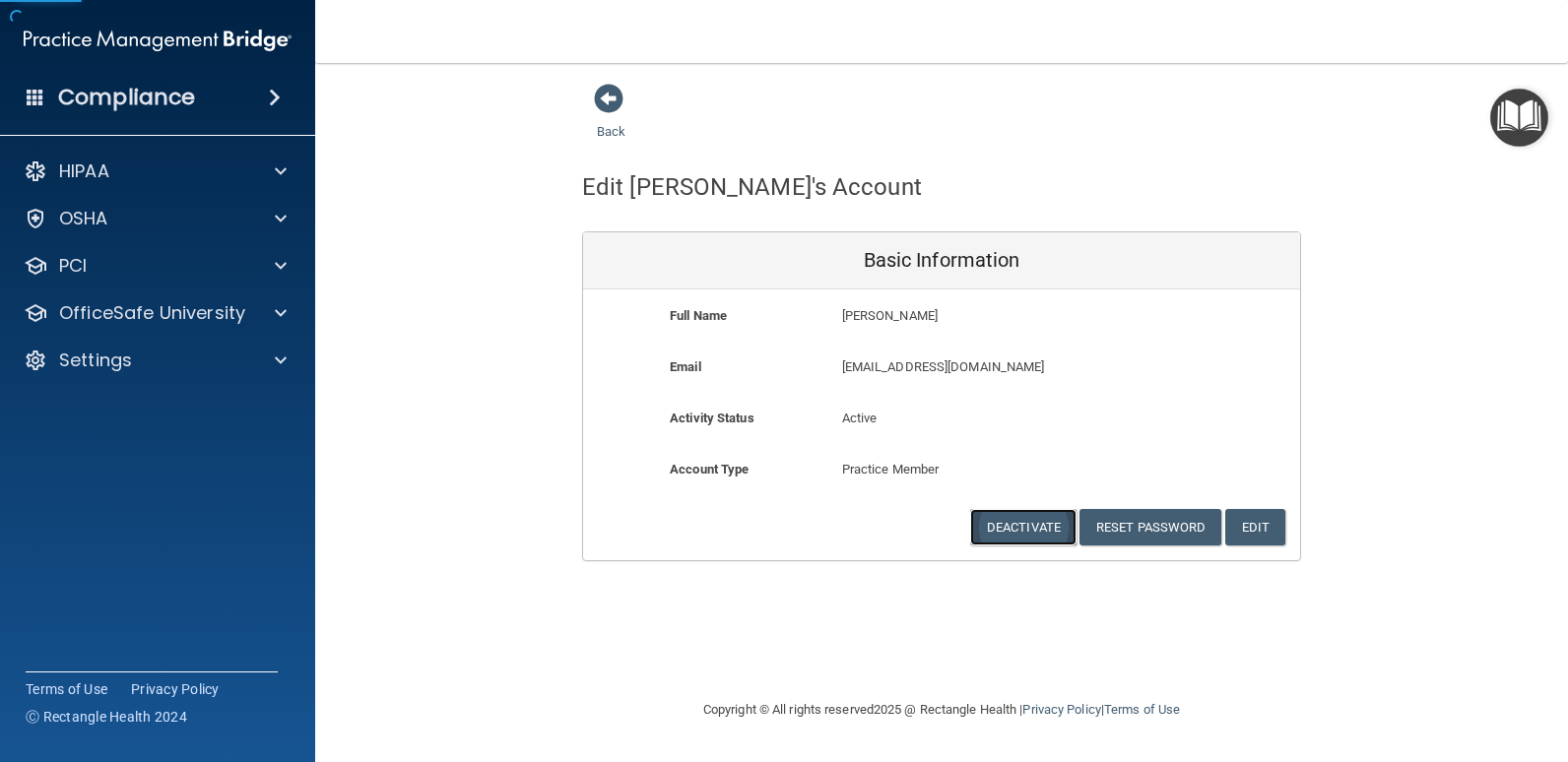 click on "Deactivate" at bounding box center (1023, 527) 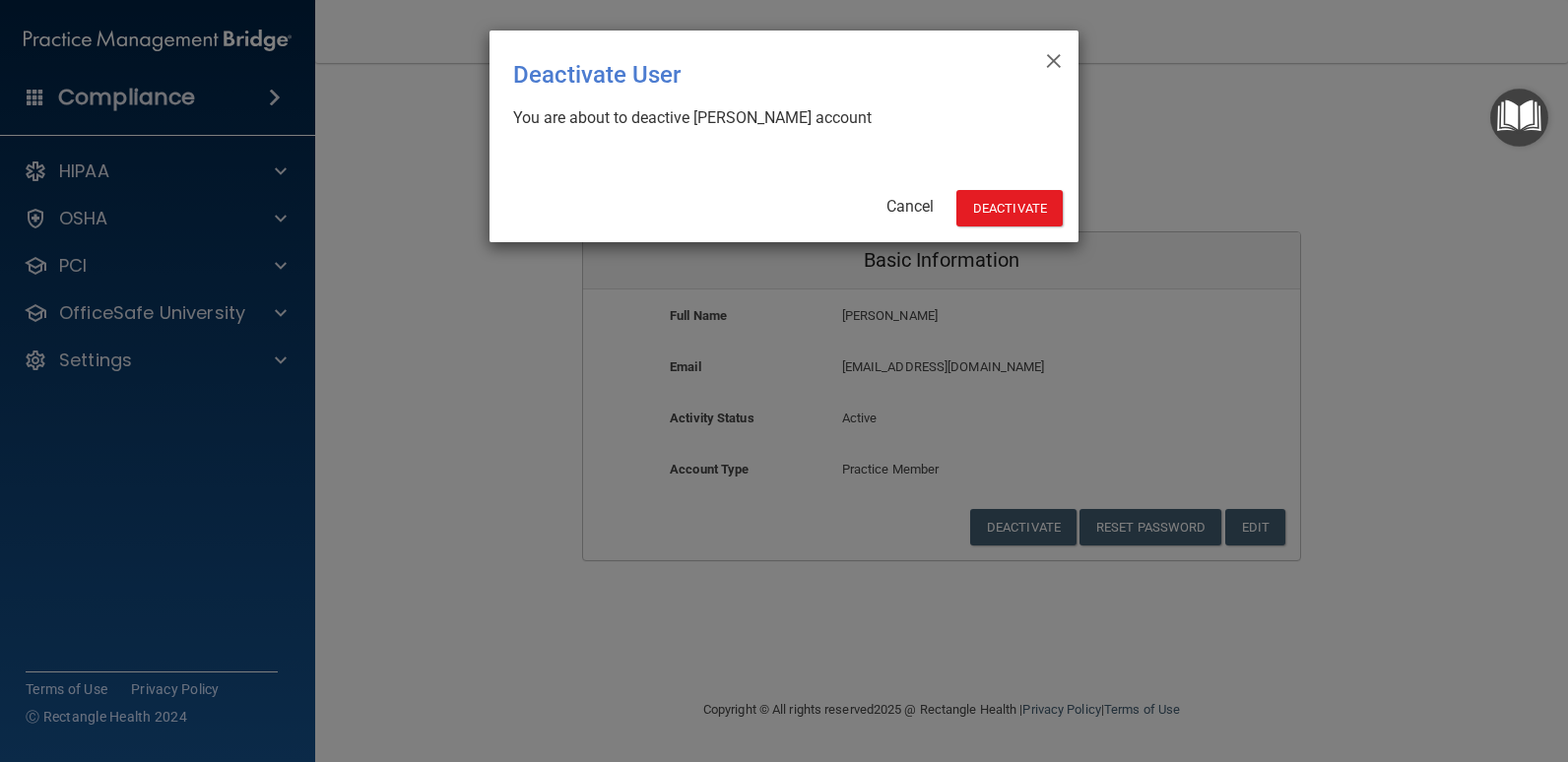 click on "× Close      Deactivate User     You are about to deactive Cassie Barnett's account      Cancel    Deactivate     Activate" at bounding box center (784, 136) 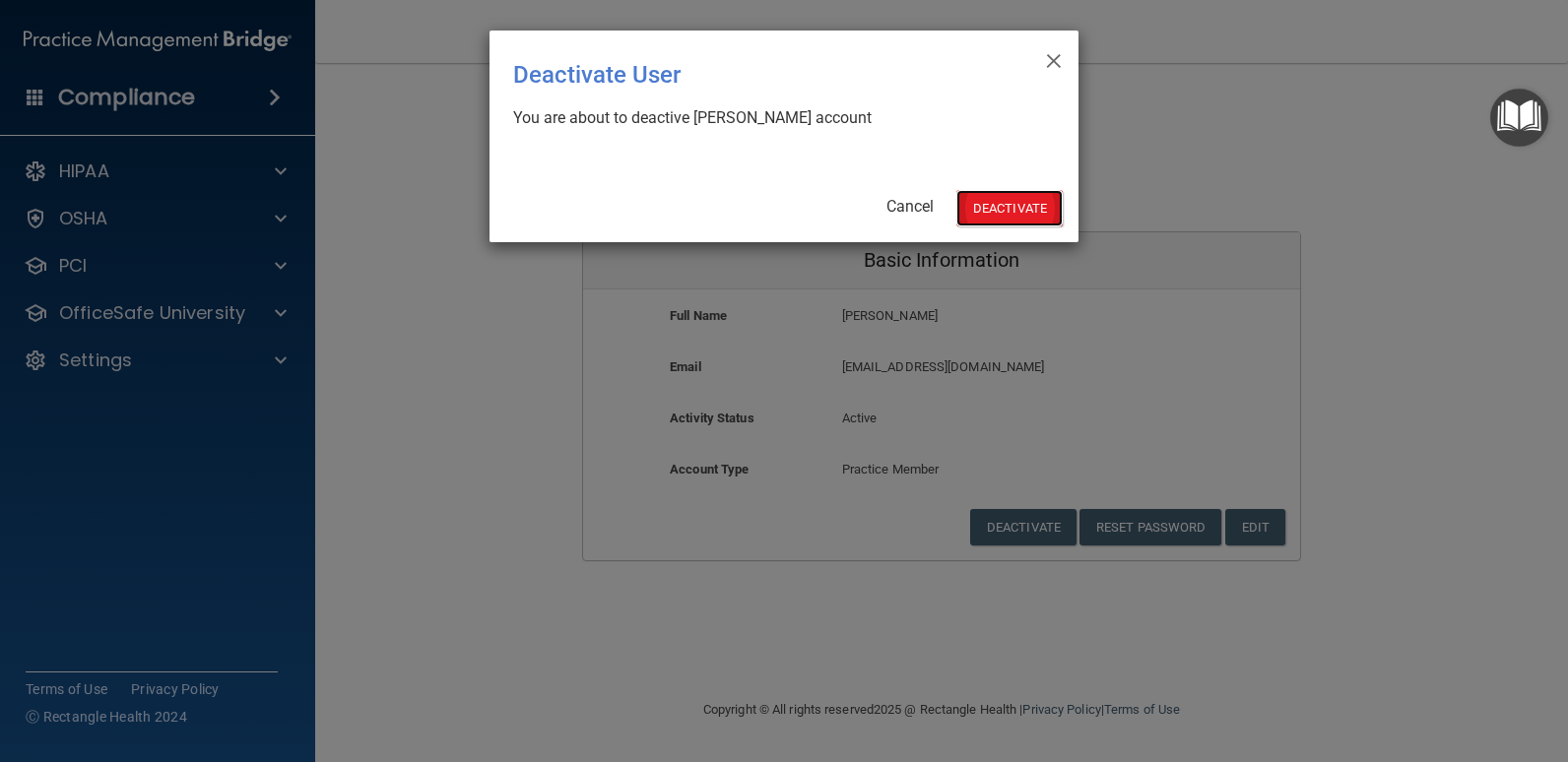 click on "Deactivate" at bounding box center (1010, 208) 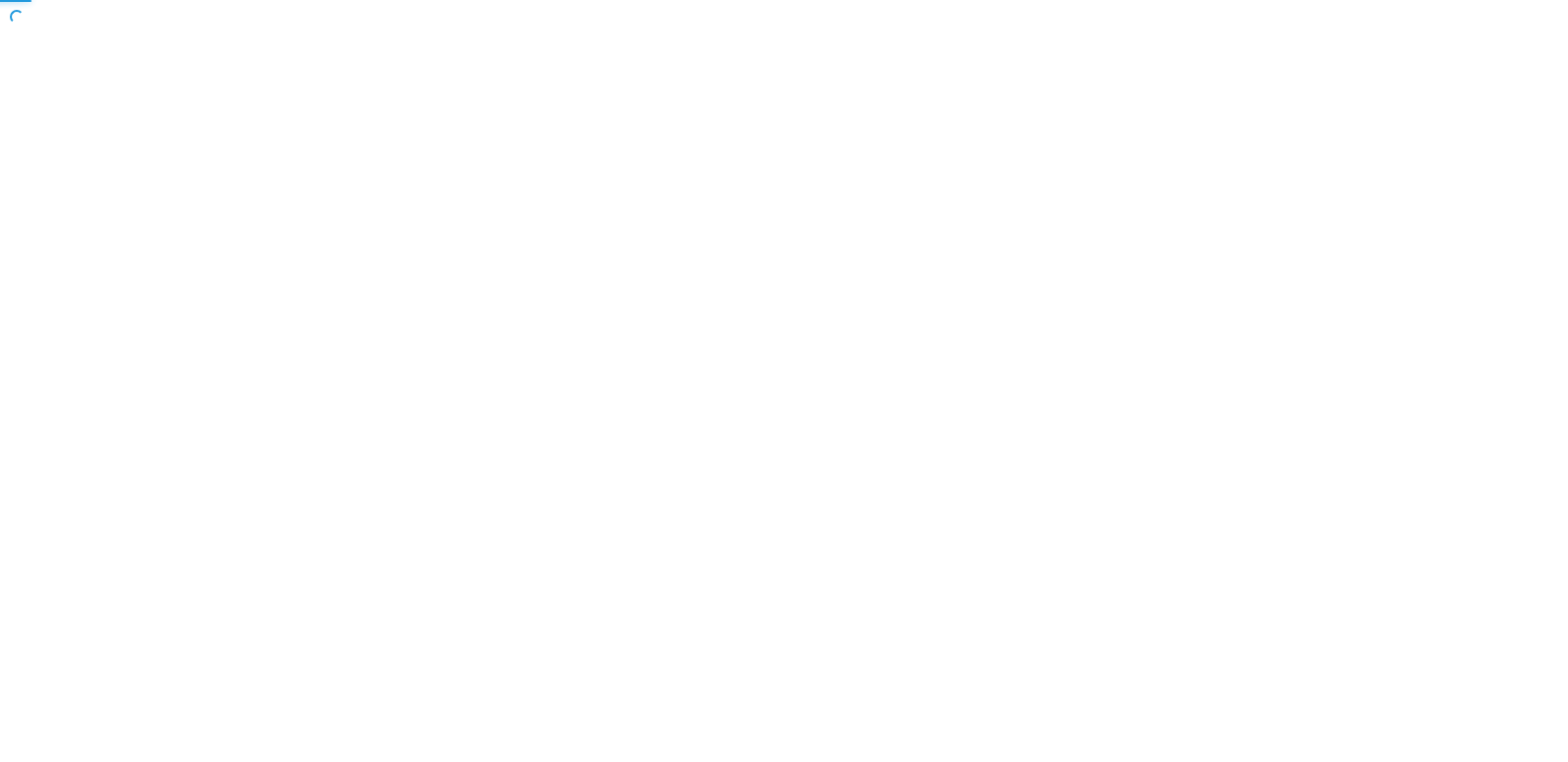 scroll, scrollTop: 0, scrollLeft: 0, axis: both 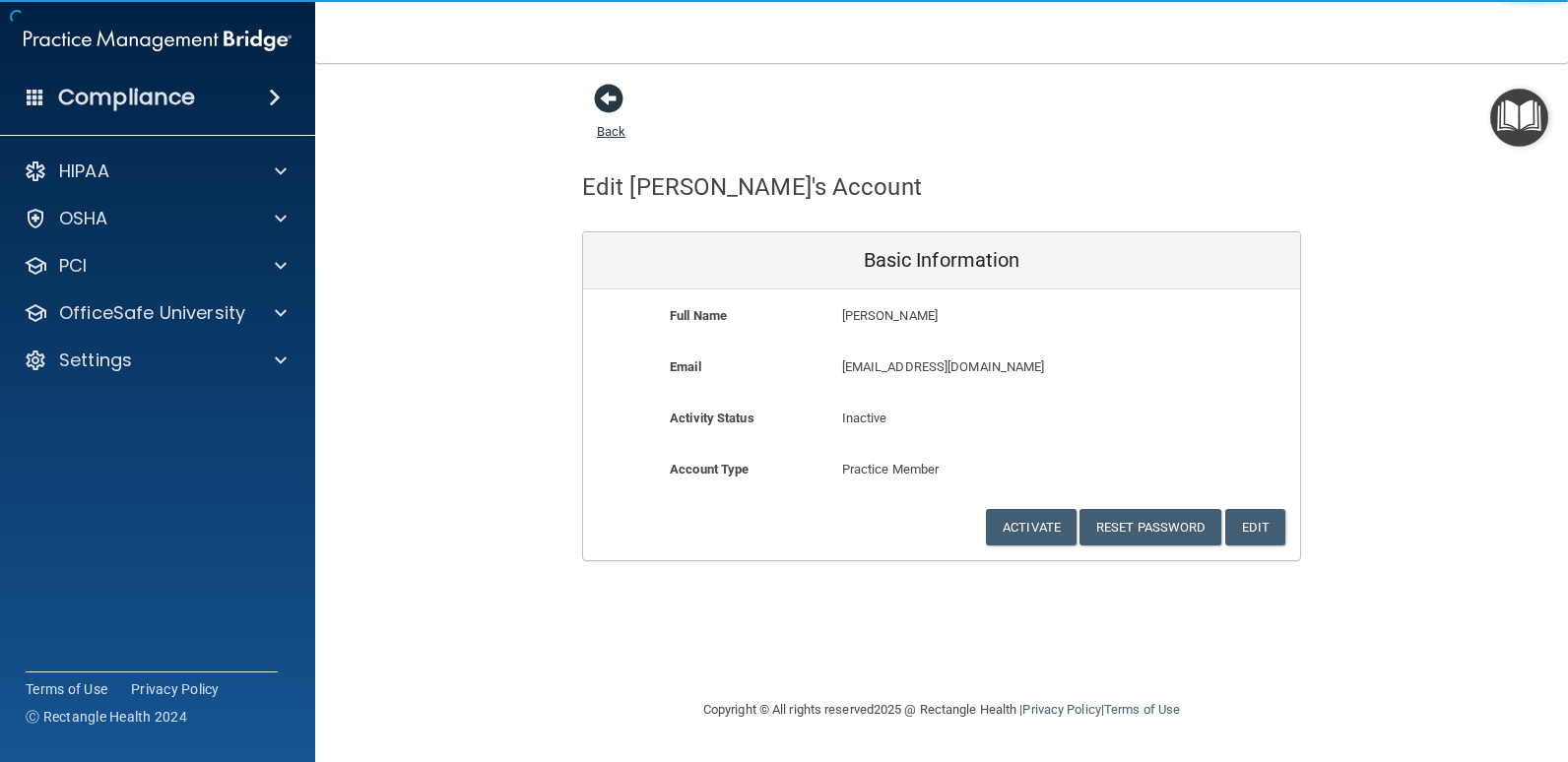 click on "Back" at bounding box center (611, 119) 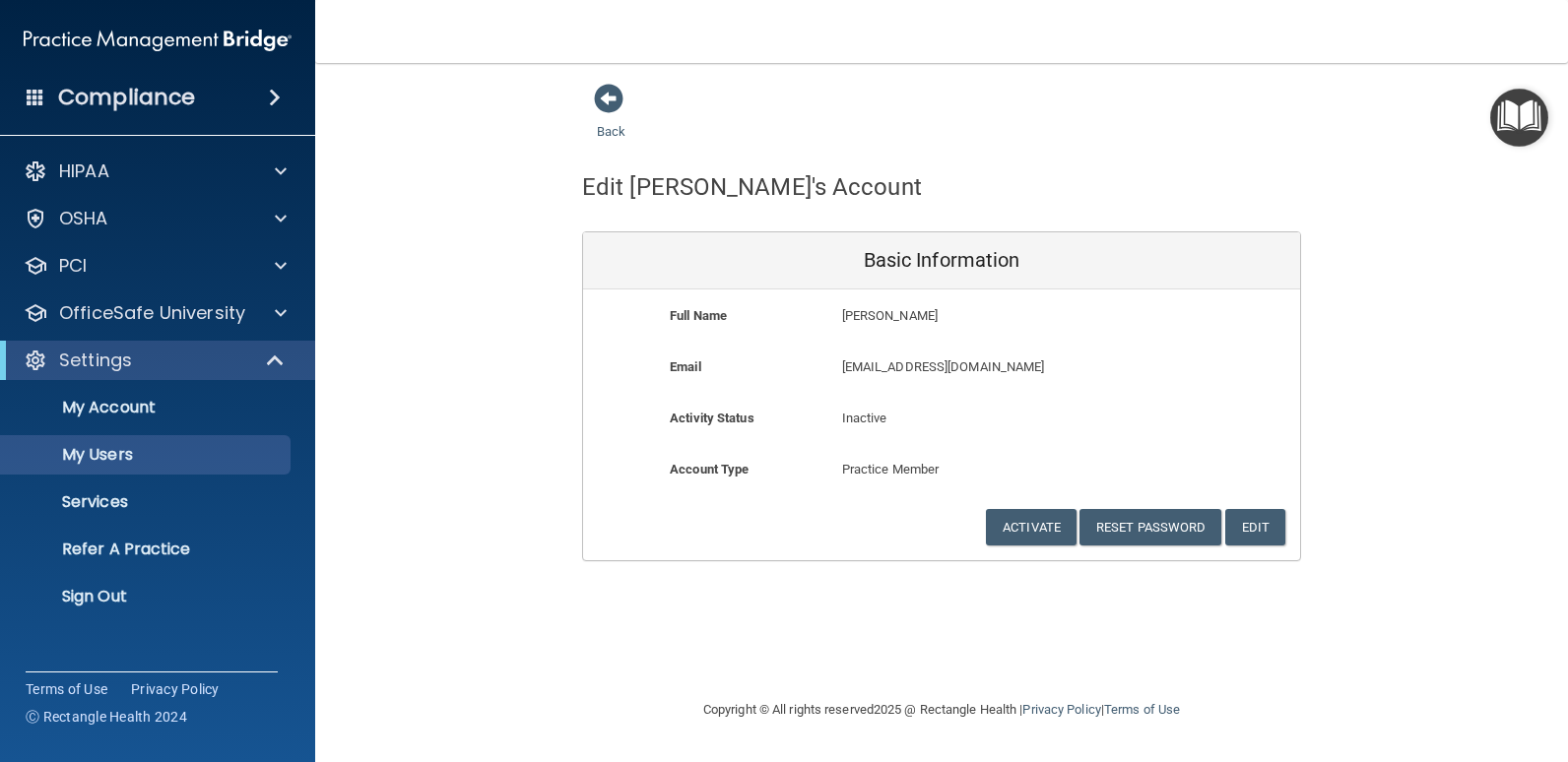 select on "20" 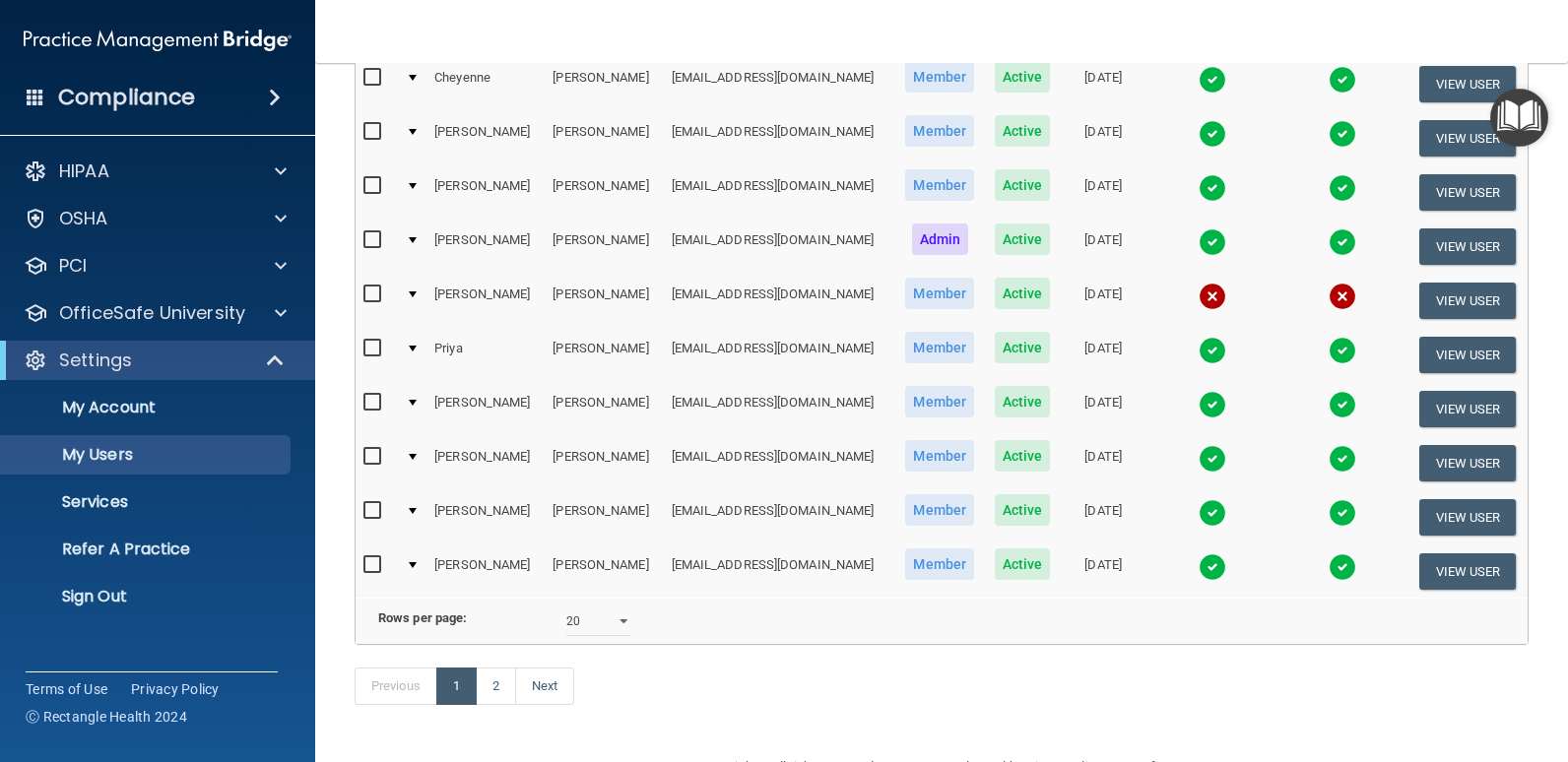 scroll, scrollTop: 788, scrollLeft: 0, axis: vertical 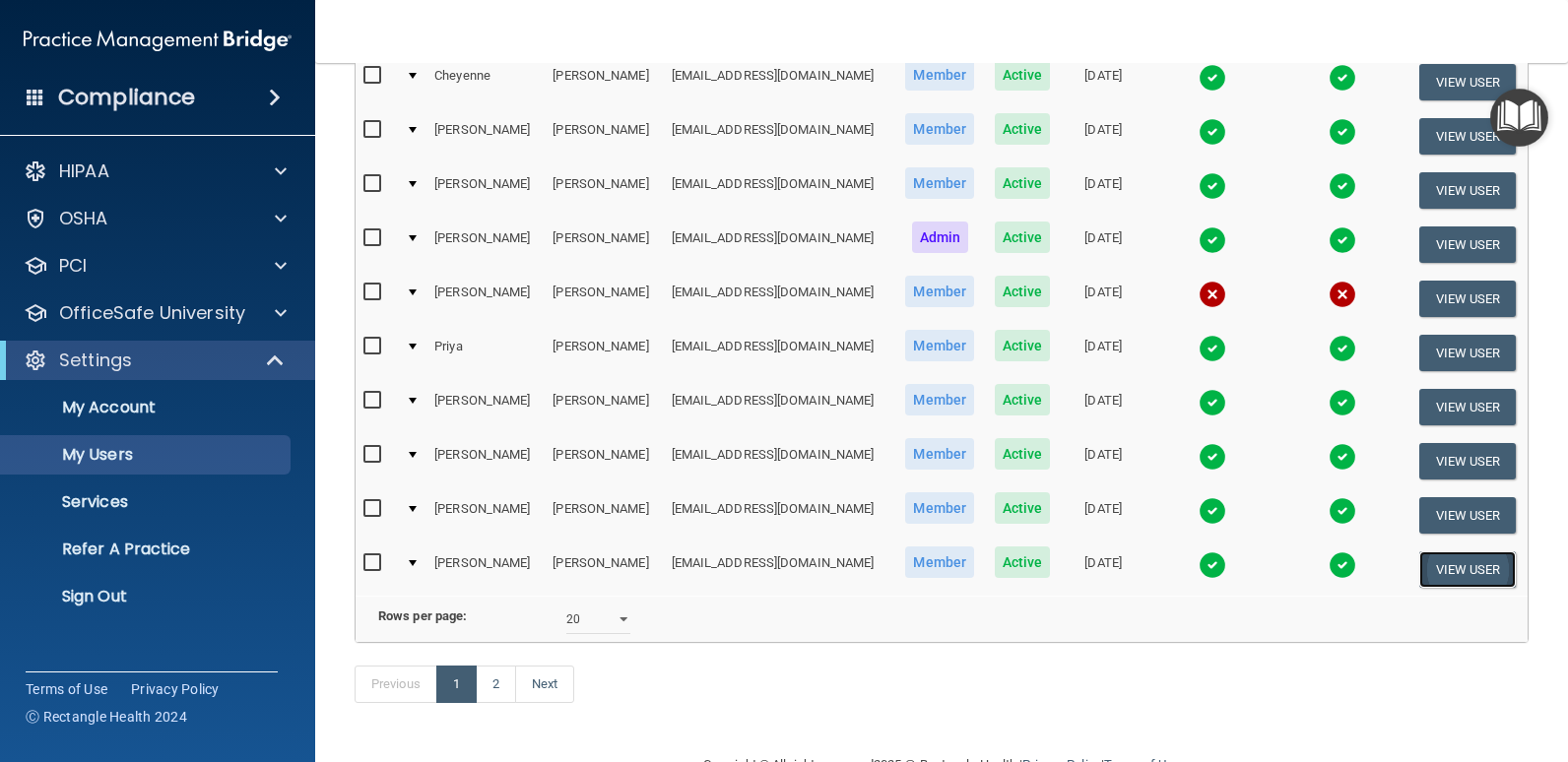 click on "View User" at bounding box center [1468, 569] 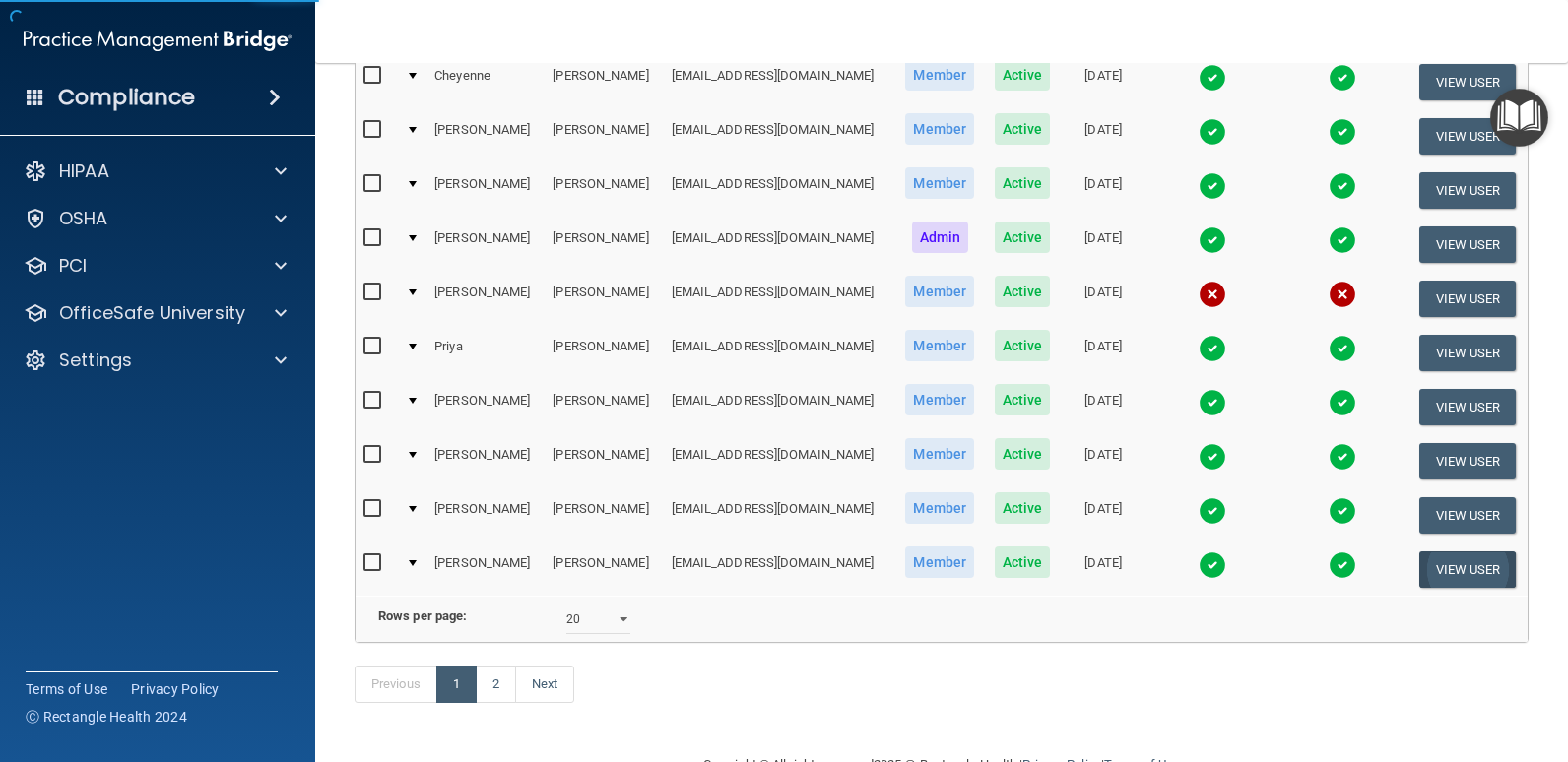 scroll, scrollTop: 0, scrollLeft: 0, axis: both 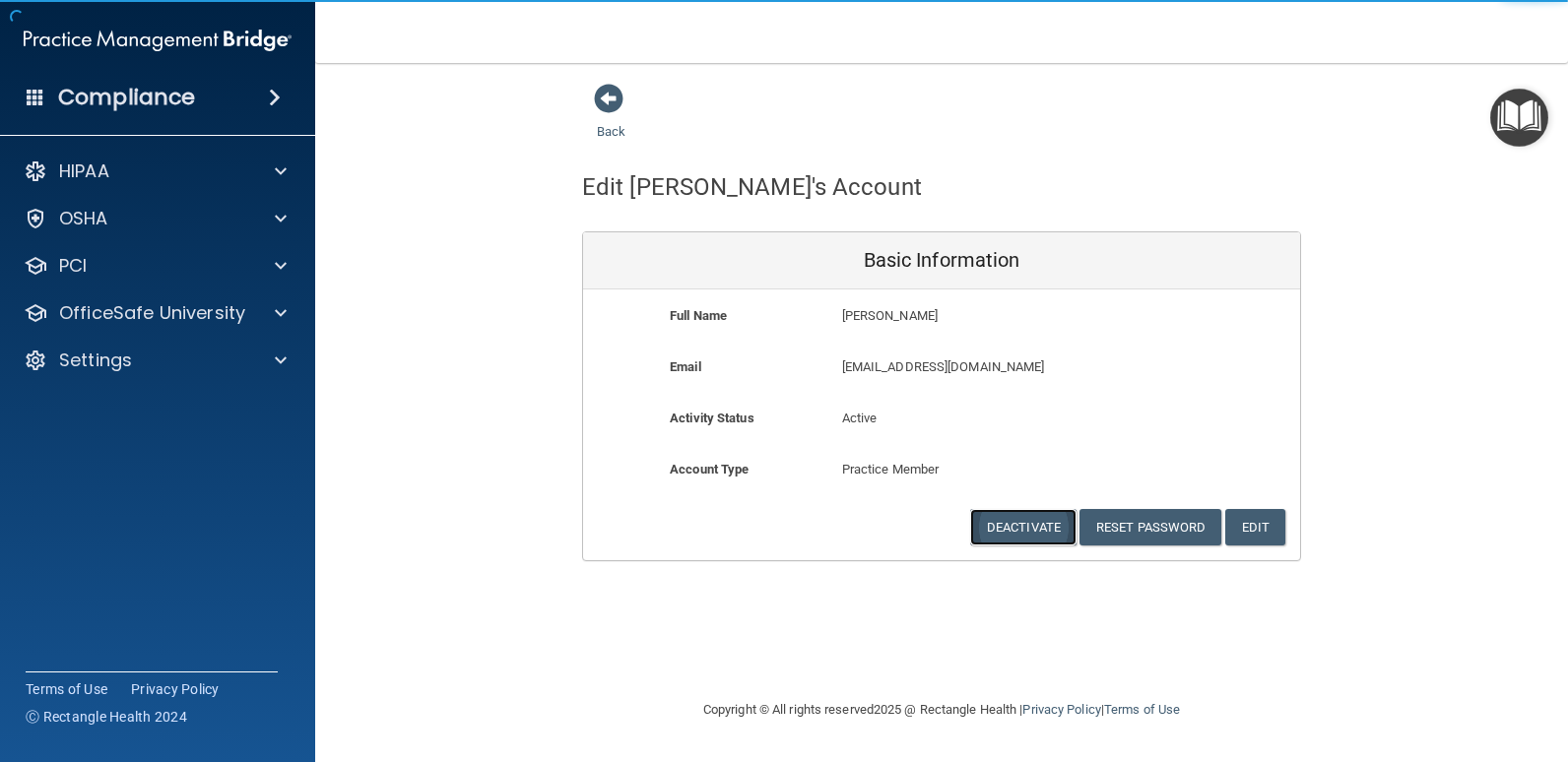click on "Deactivate" at bounding box center (1023, 527) 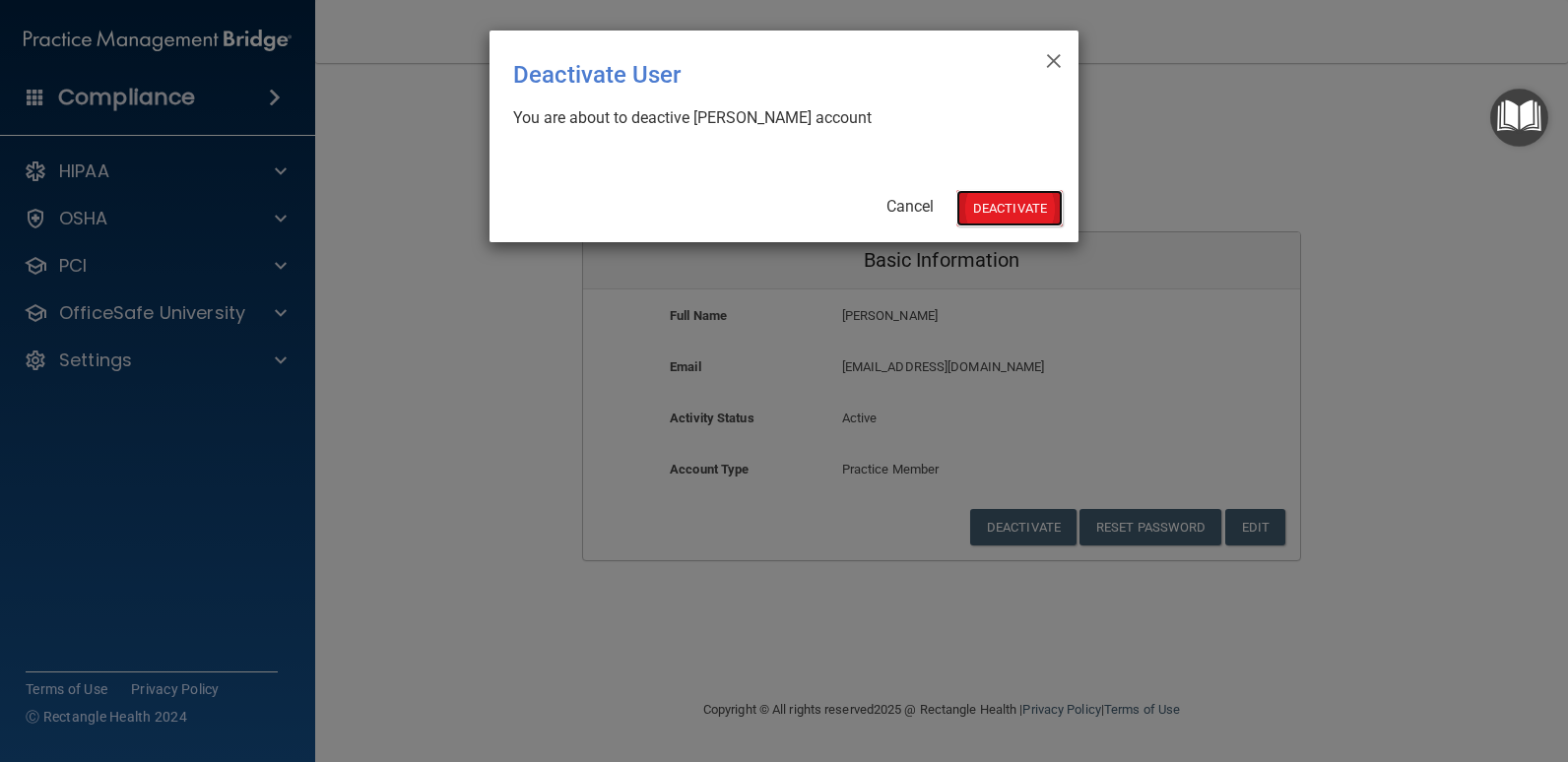 click on "Deactivate" at bounding box center (1010, 208) 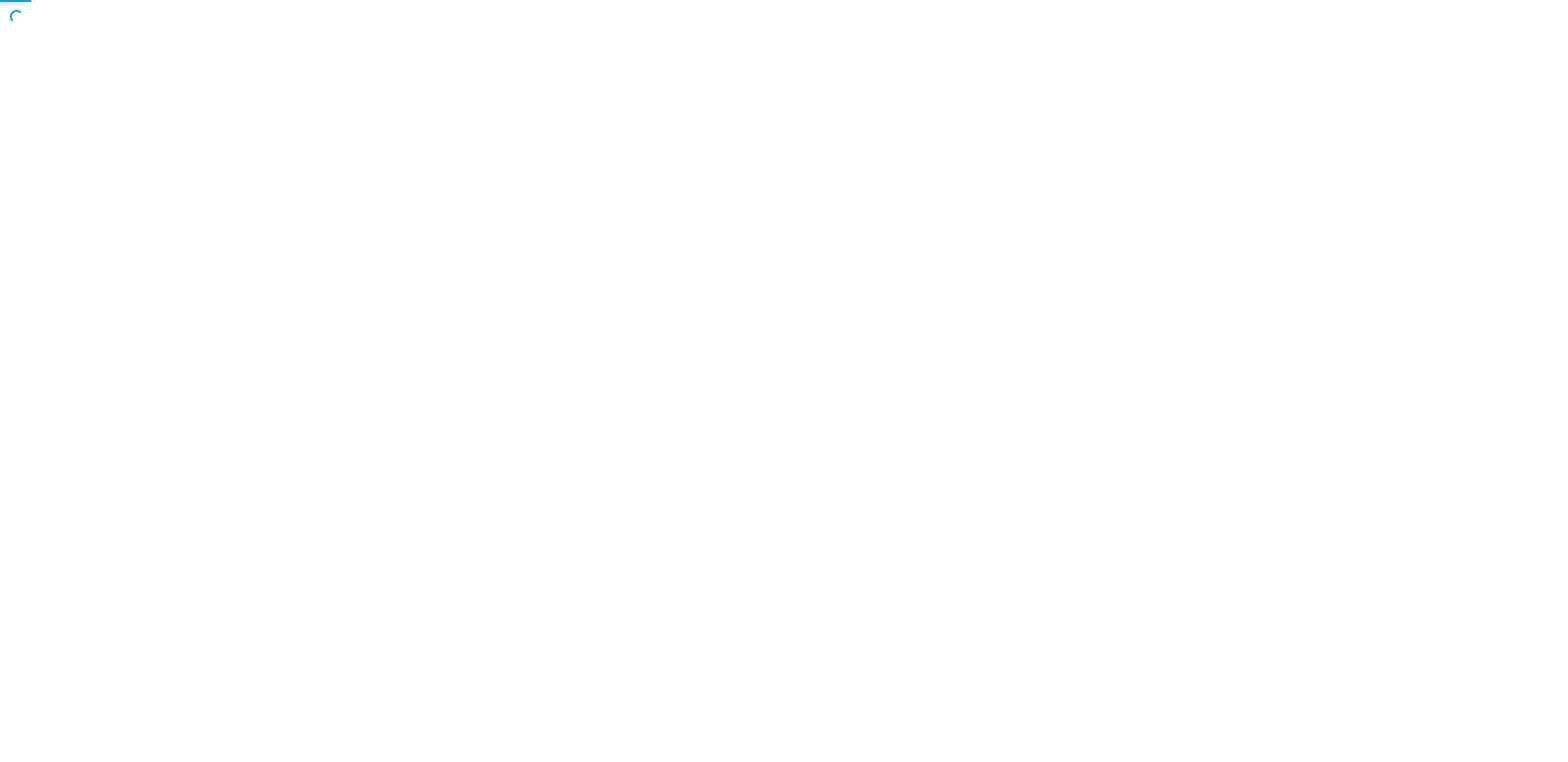 scroll, scrollTop: 0, scrollLeft: 0, axis: both 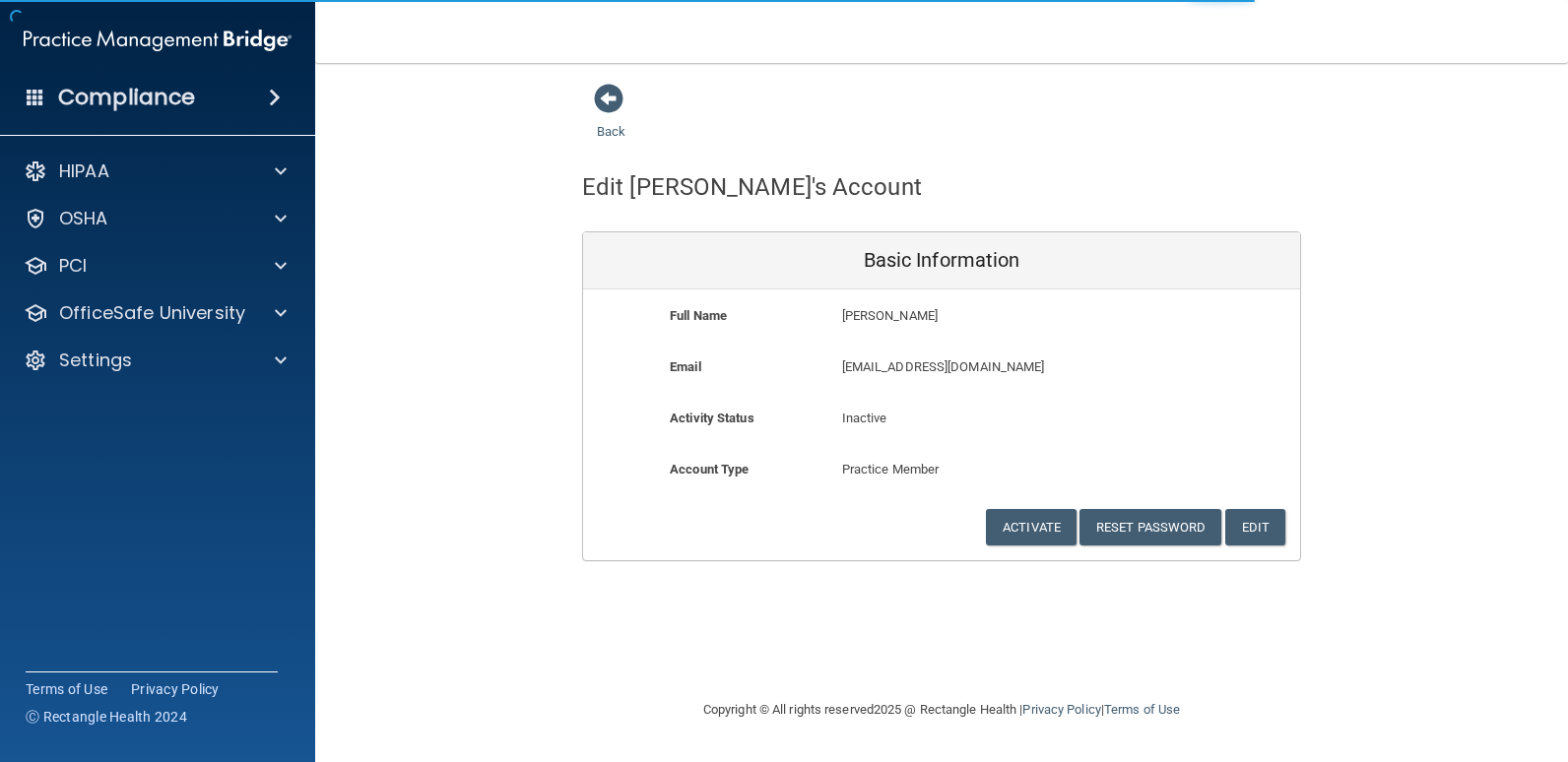 click on "Back" at bounding box center (642, 113) 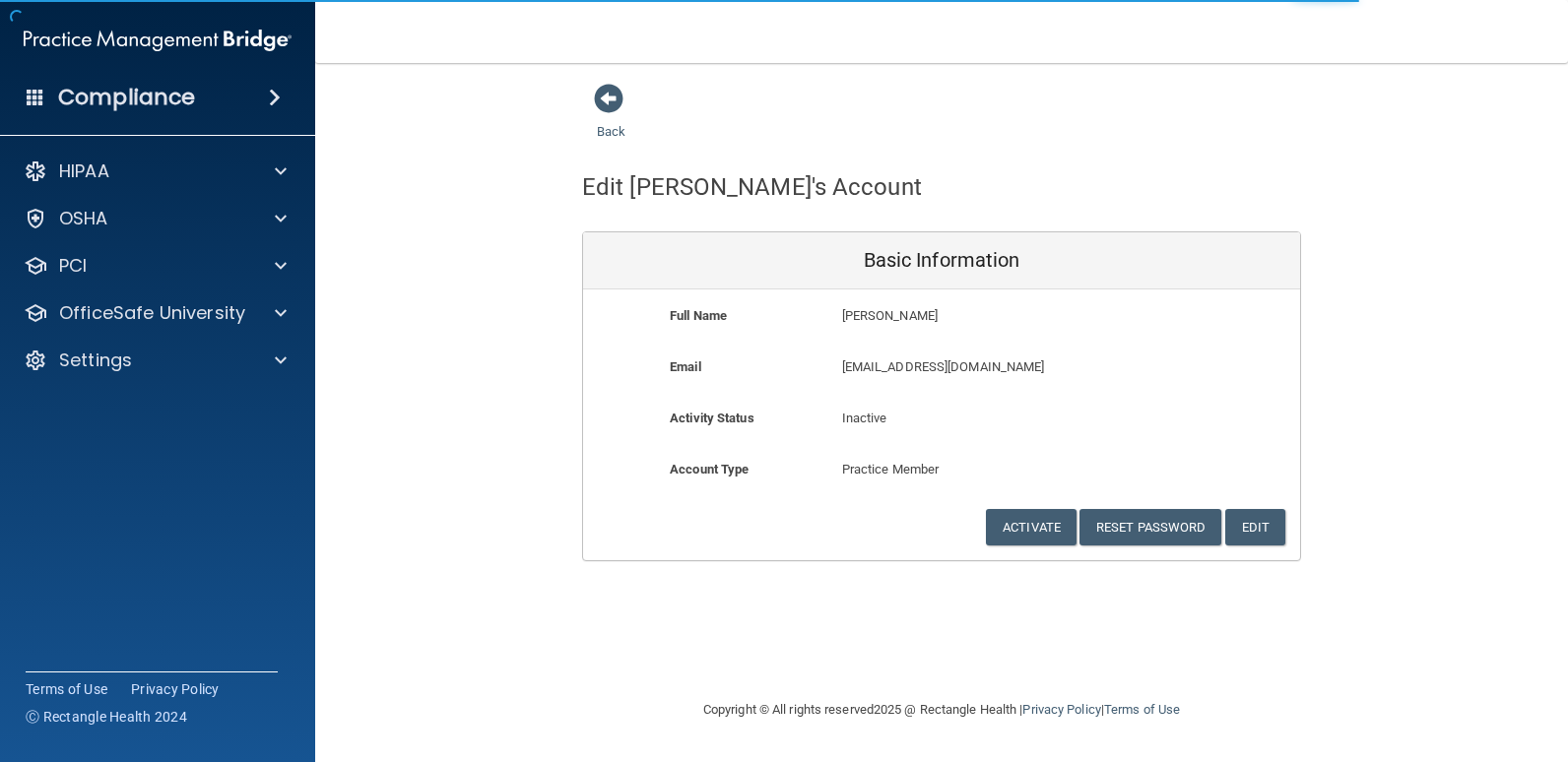 click on "Back" at bounding box center (642, 113) 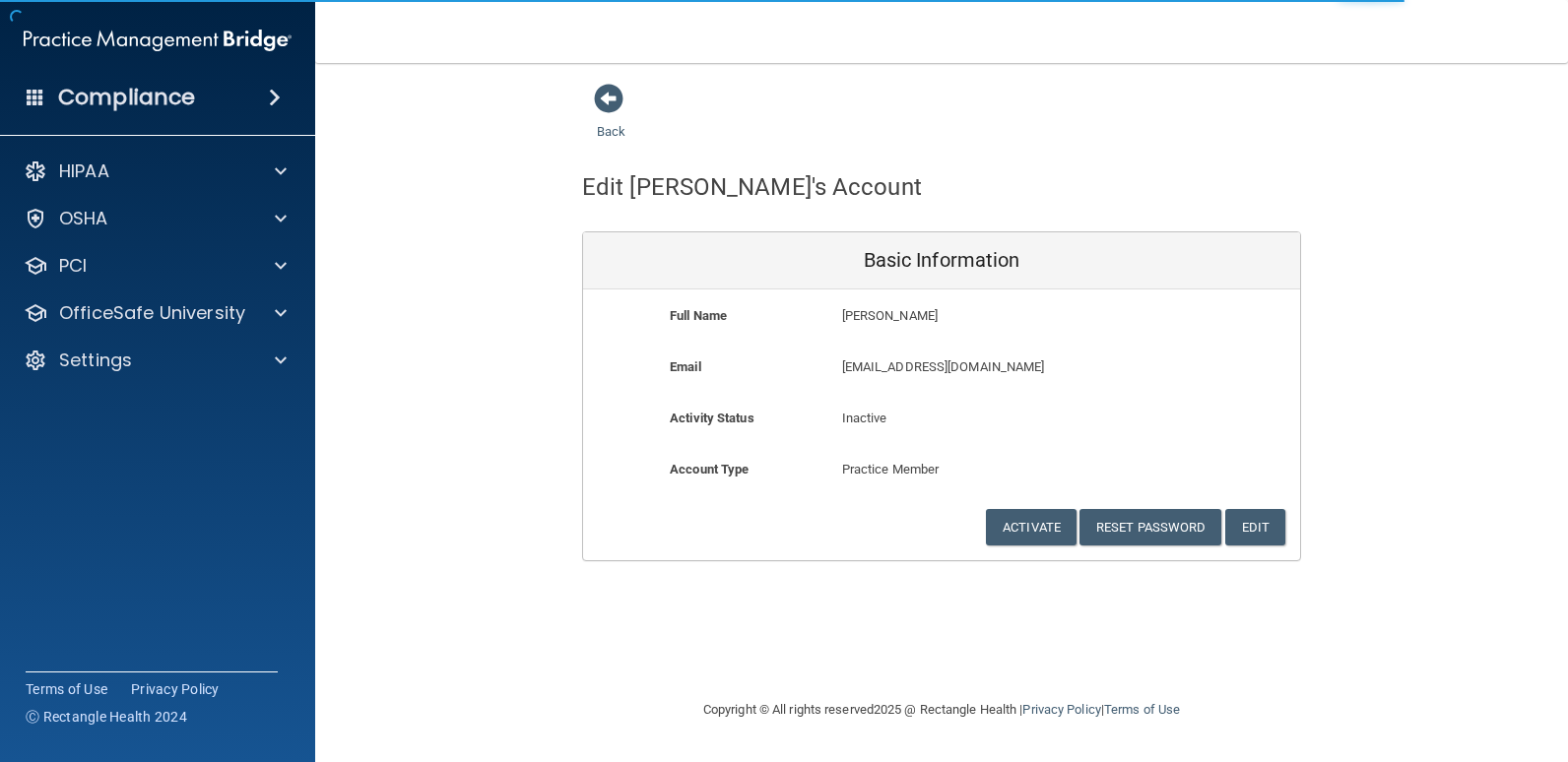 click on "Edit [PERSON_NAME]'s Account          Basic Information              Full Name       [PERSON_NAME]   [PERSON_NAME]                   Last Name       [PERSON_NAME]                     Email           [EMAIL_ADDRESS][DOMAIN_NAME]   [EMAIL_ADDRESS][DOMAIN_NAME]                       Activity Status        Inactive               Inactive                  Account Type          Practice Member                Admin  Member          Financial Institution          Business Associate Admin  Business Associate Member           Members can see everything in the portal but can not add other users.                      Activate    Reset Password   Edit     Cancel   Save Information                   You've successfully edited [PERSON_NAME]`s Information.               Error! The user couldn't be saved.                 You've successfully saved {is_new? 'New User' : 'User Basic'} Information." at bounding box center [942, 352] 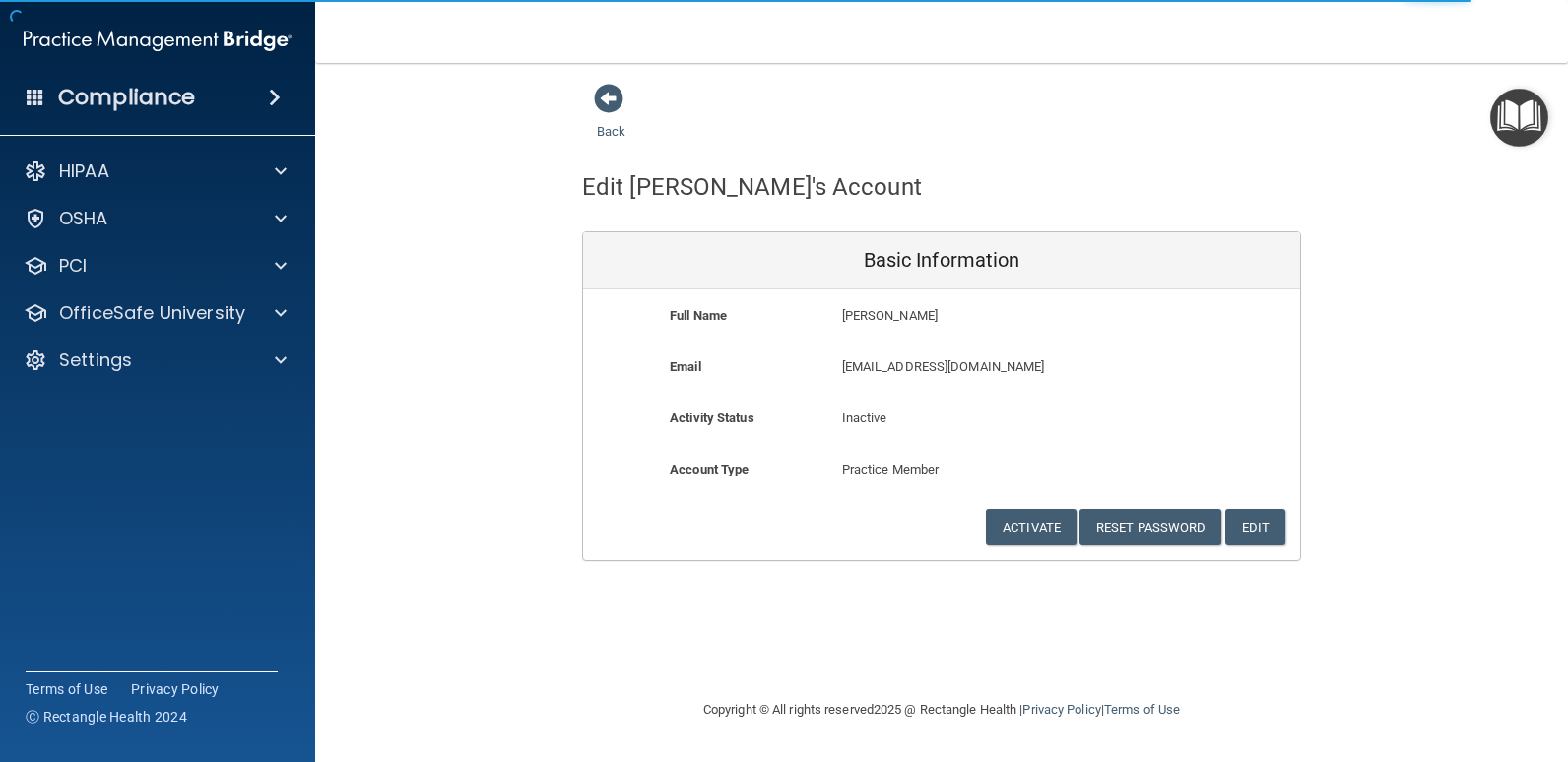 click on "Back" at bounding box center (642, 113) 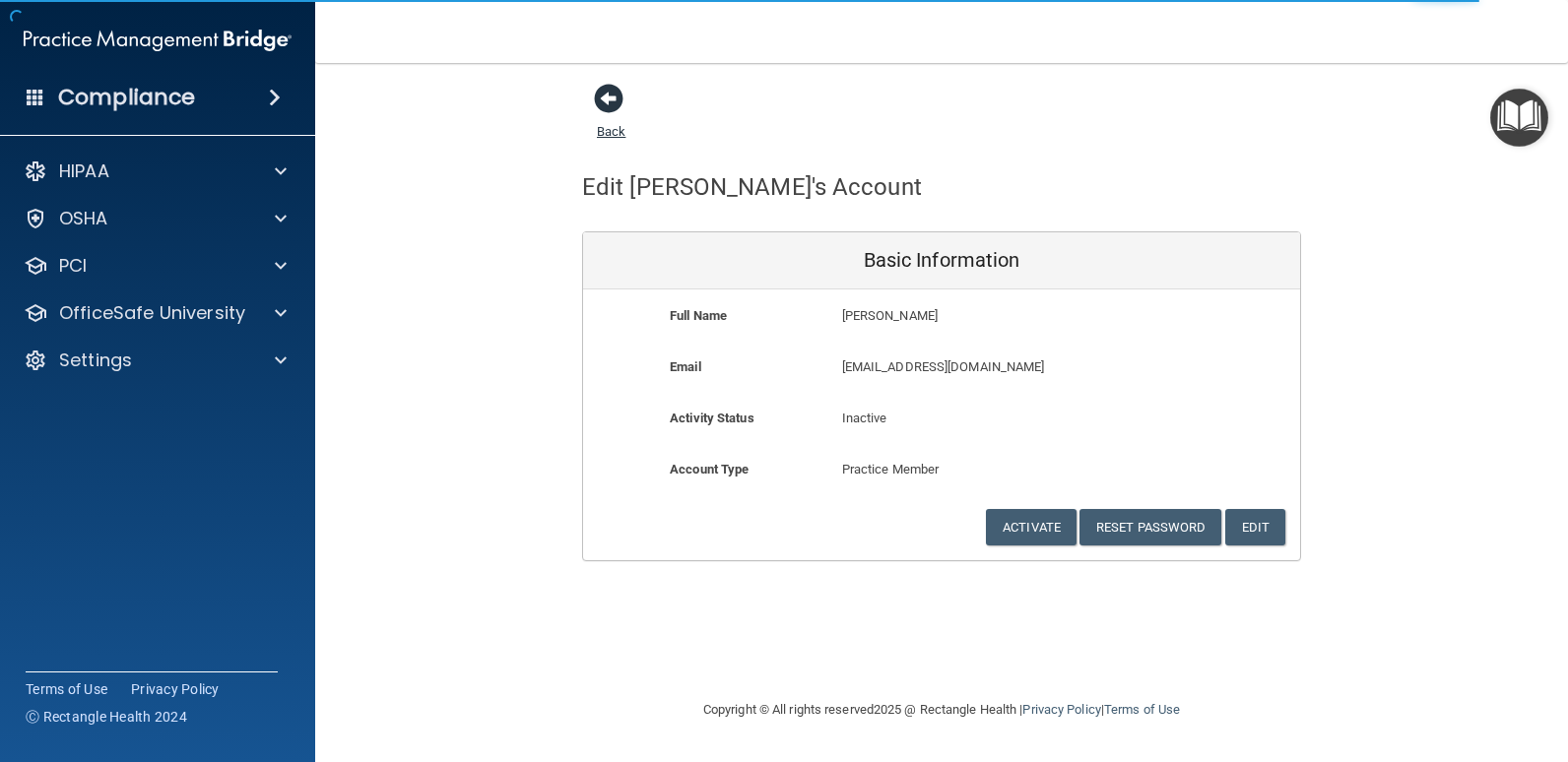 click on "Back" at bounding box center (611, 119) 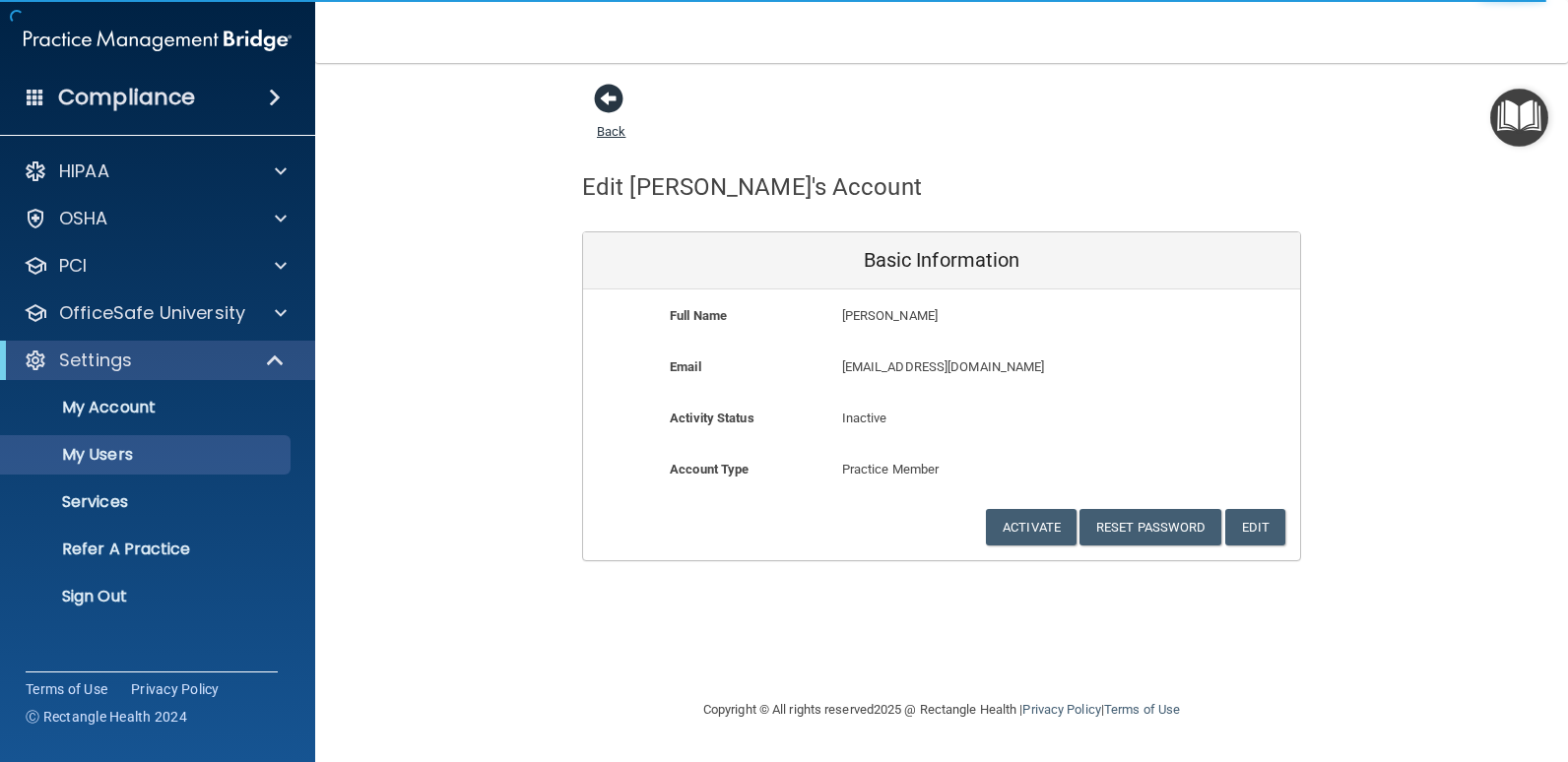 select on "20" 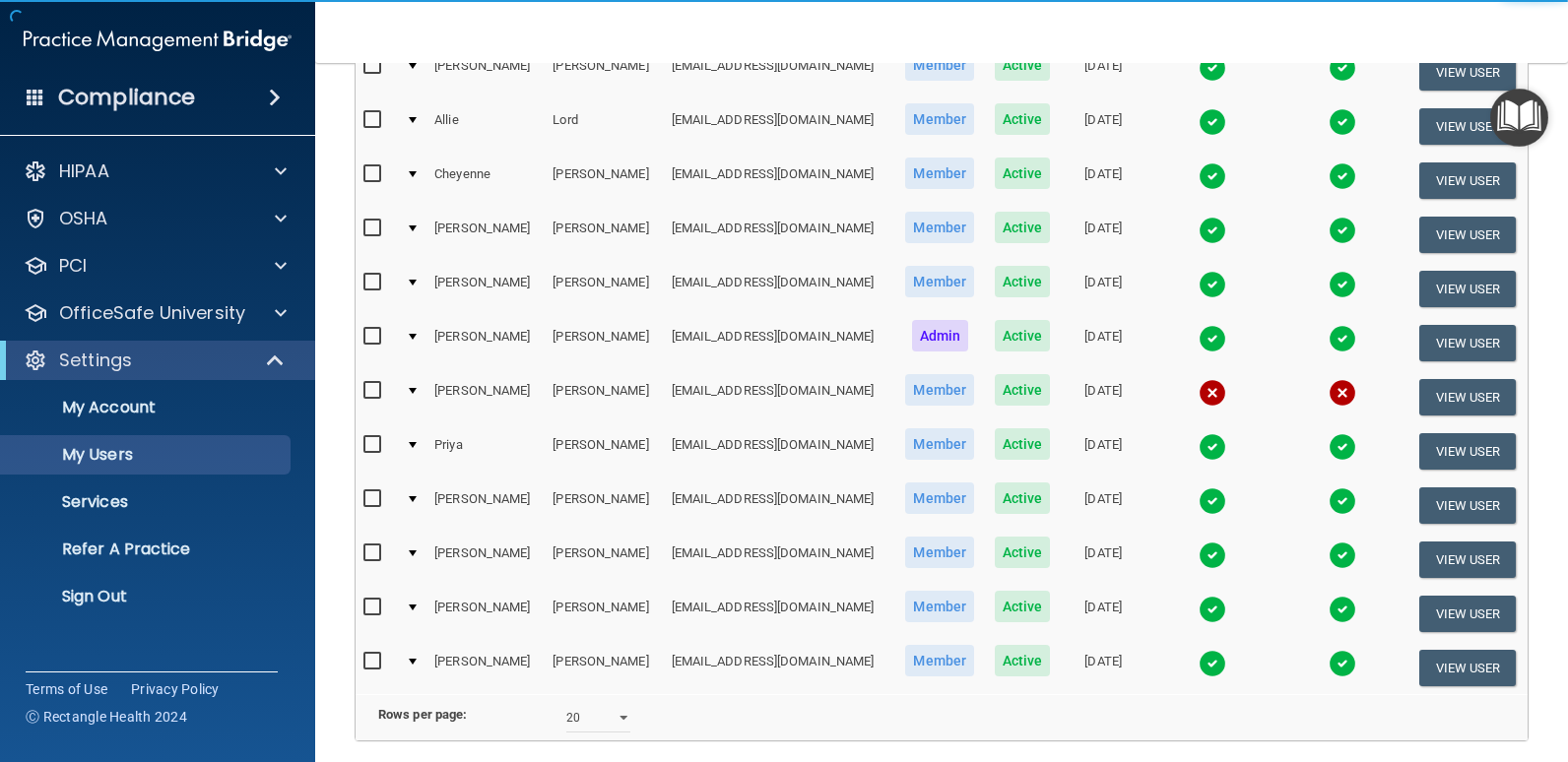 scroll, scrollTop: 867, scrollLeft: 0, axis: vertical 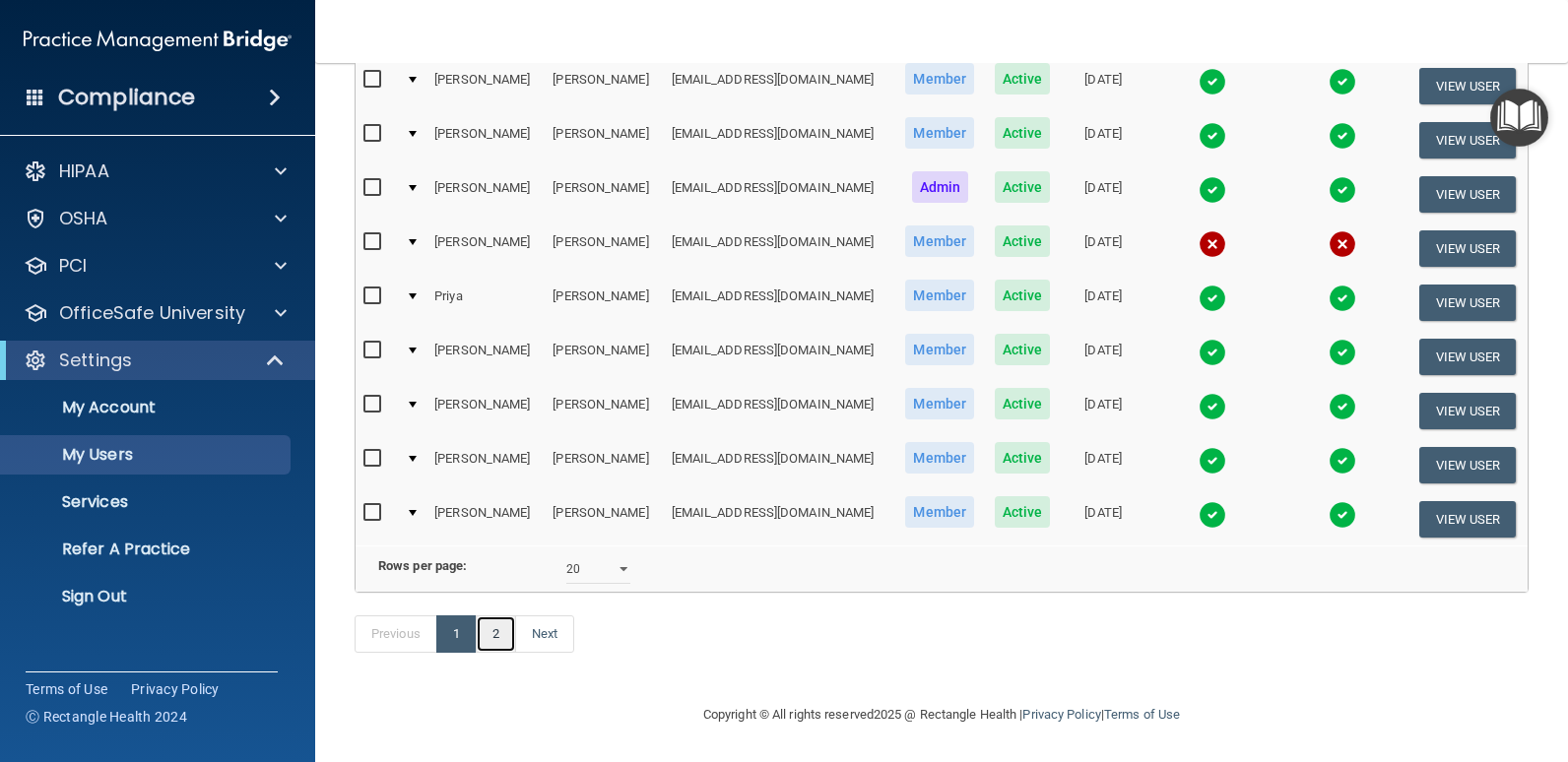 click on "2" at bounding box center [495, 634] 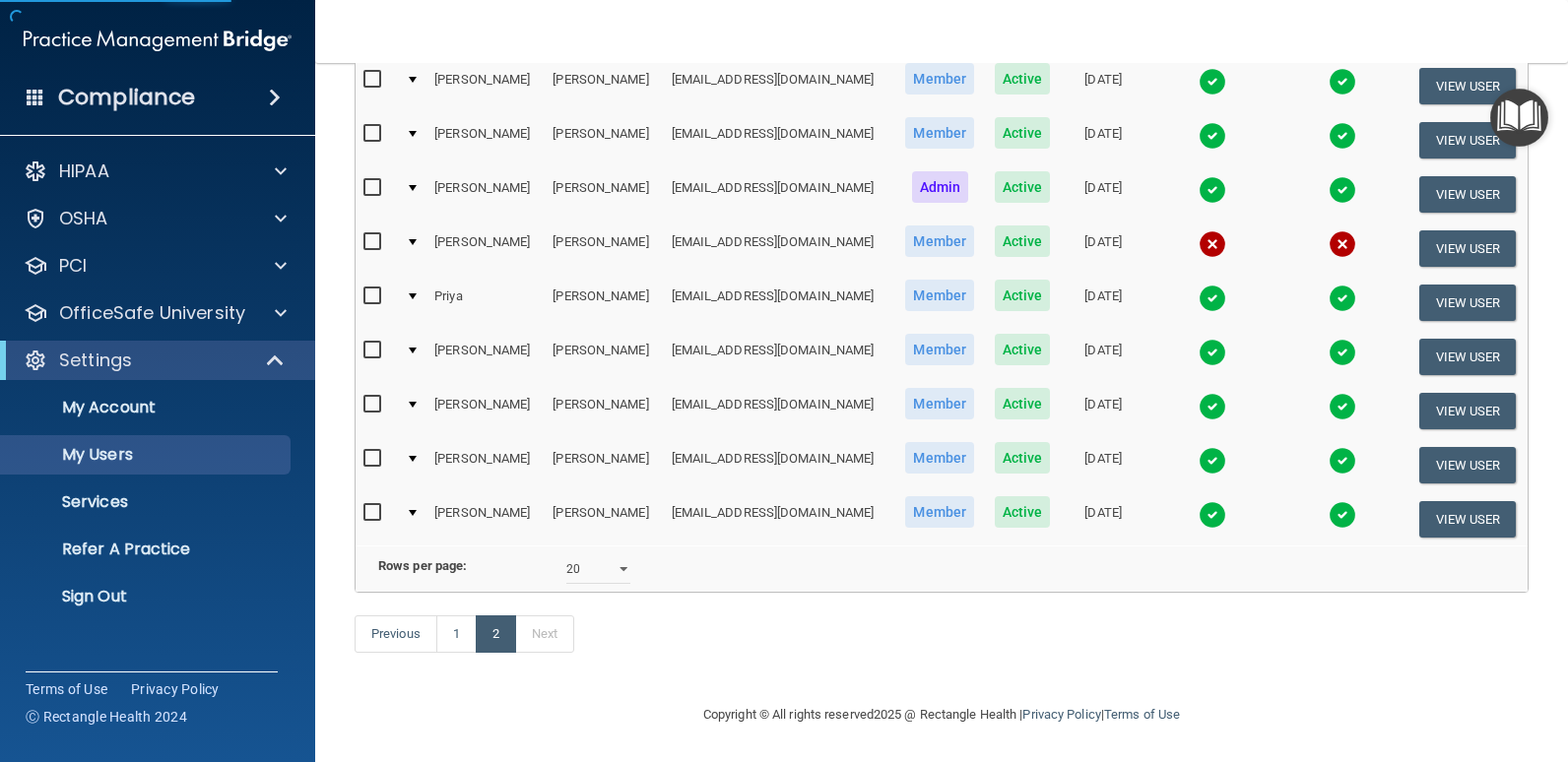select on "20" 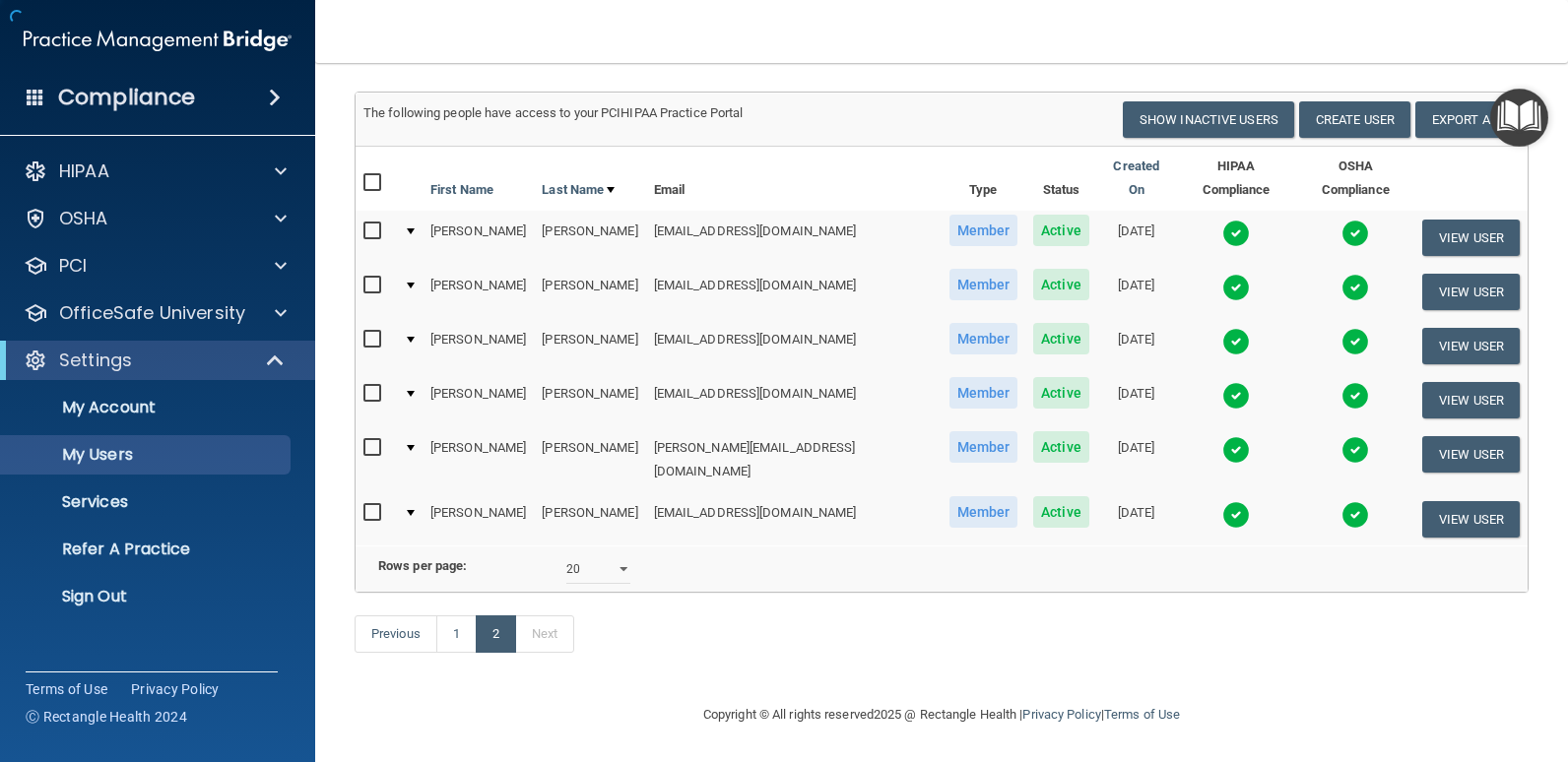 scroll, scrollTop: 0, scrollLeft: 0, axis: both 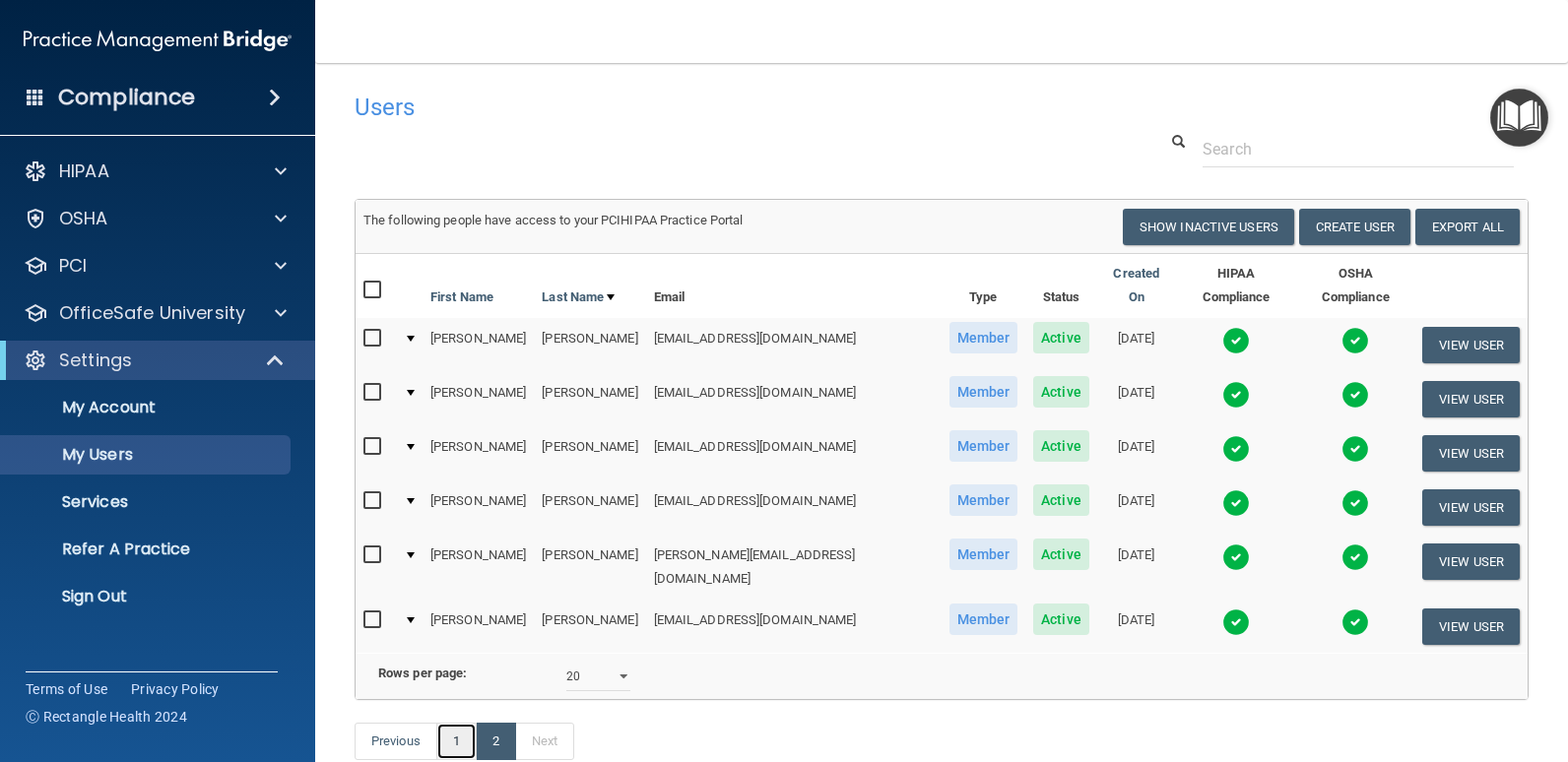 click on "1" at bounding box center [456, 741] 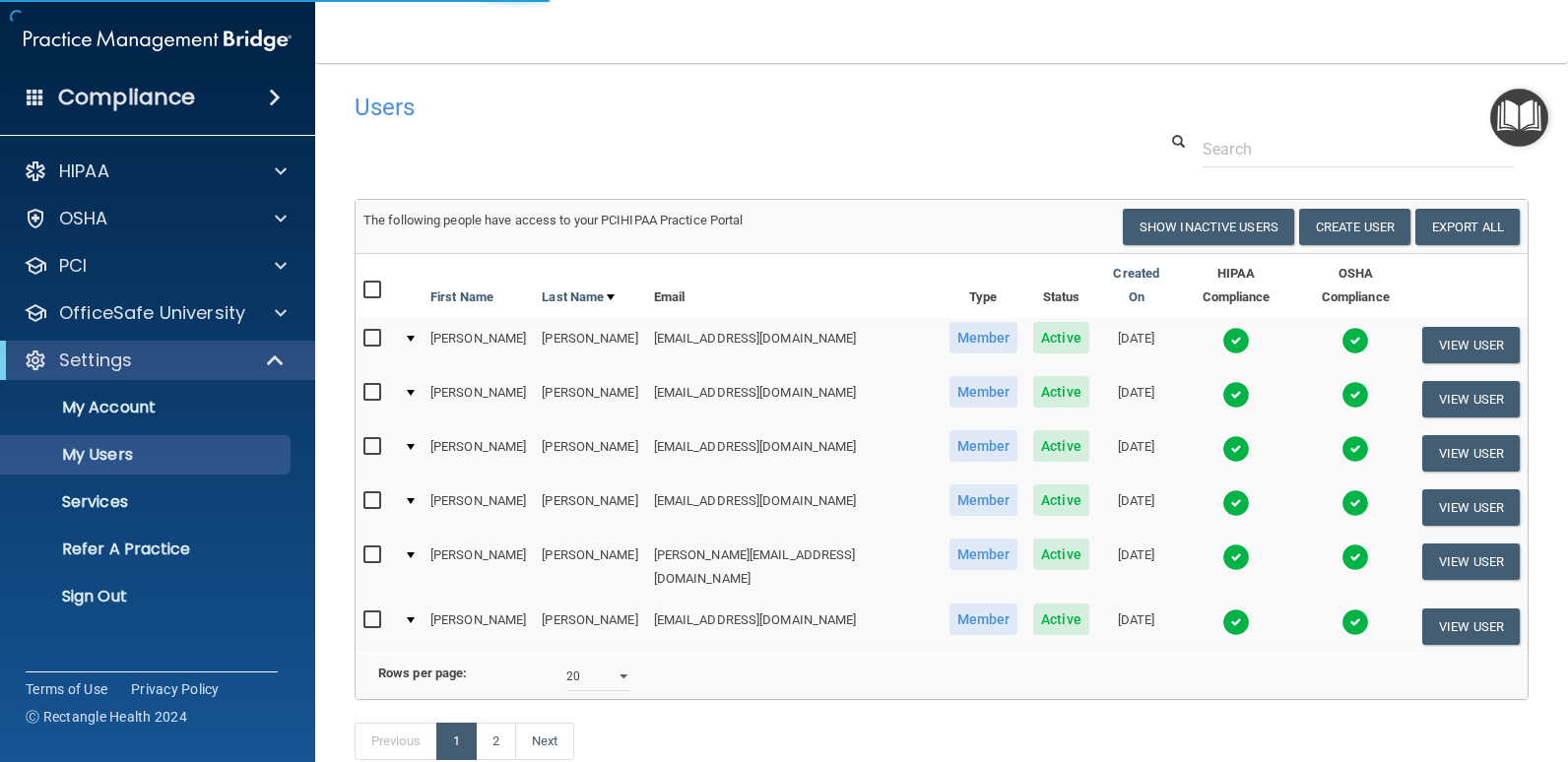 select on "20" 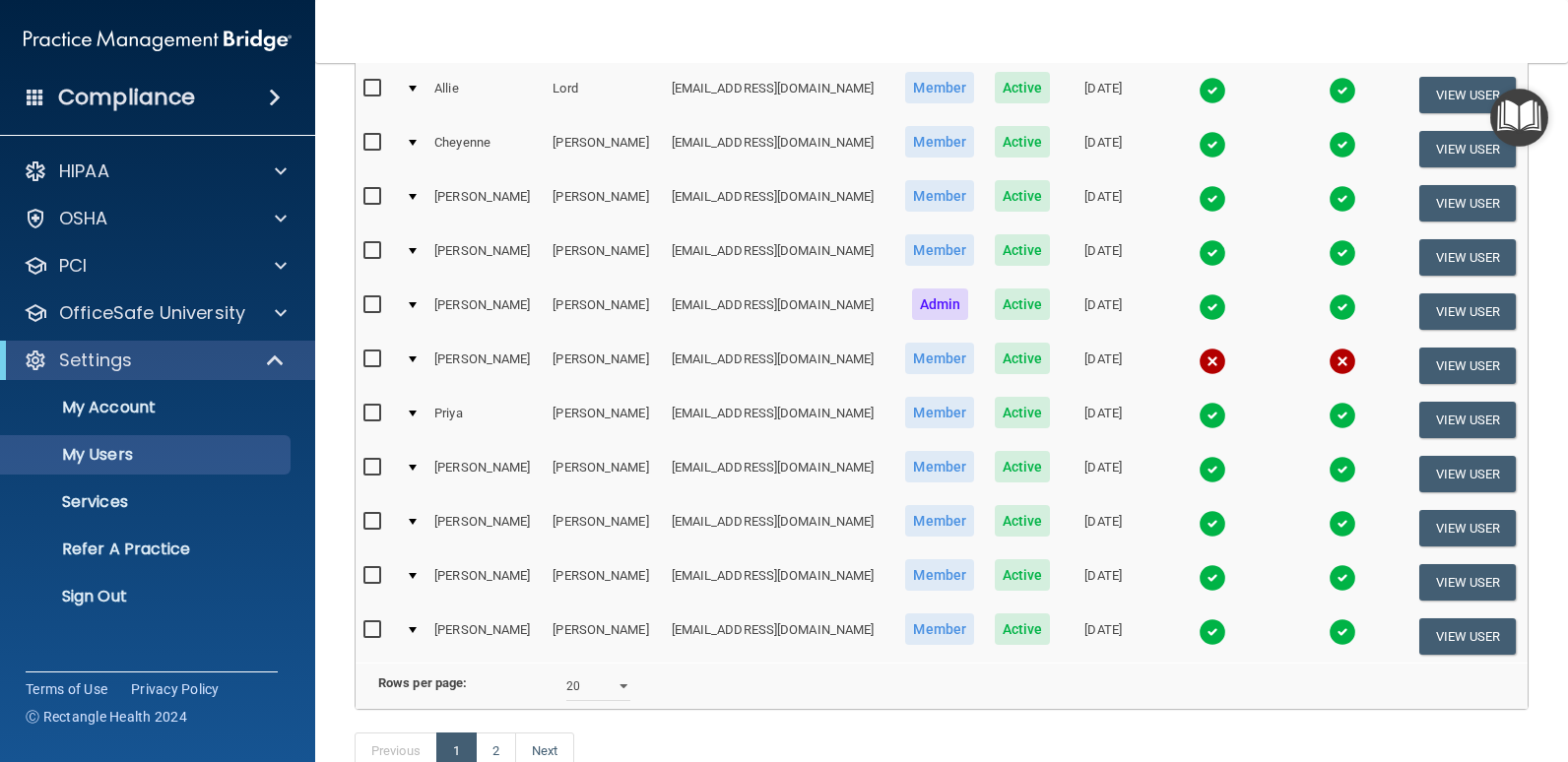 scroll, scrollTop: 867, scrollLeft: 0, axis: vertical 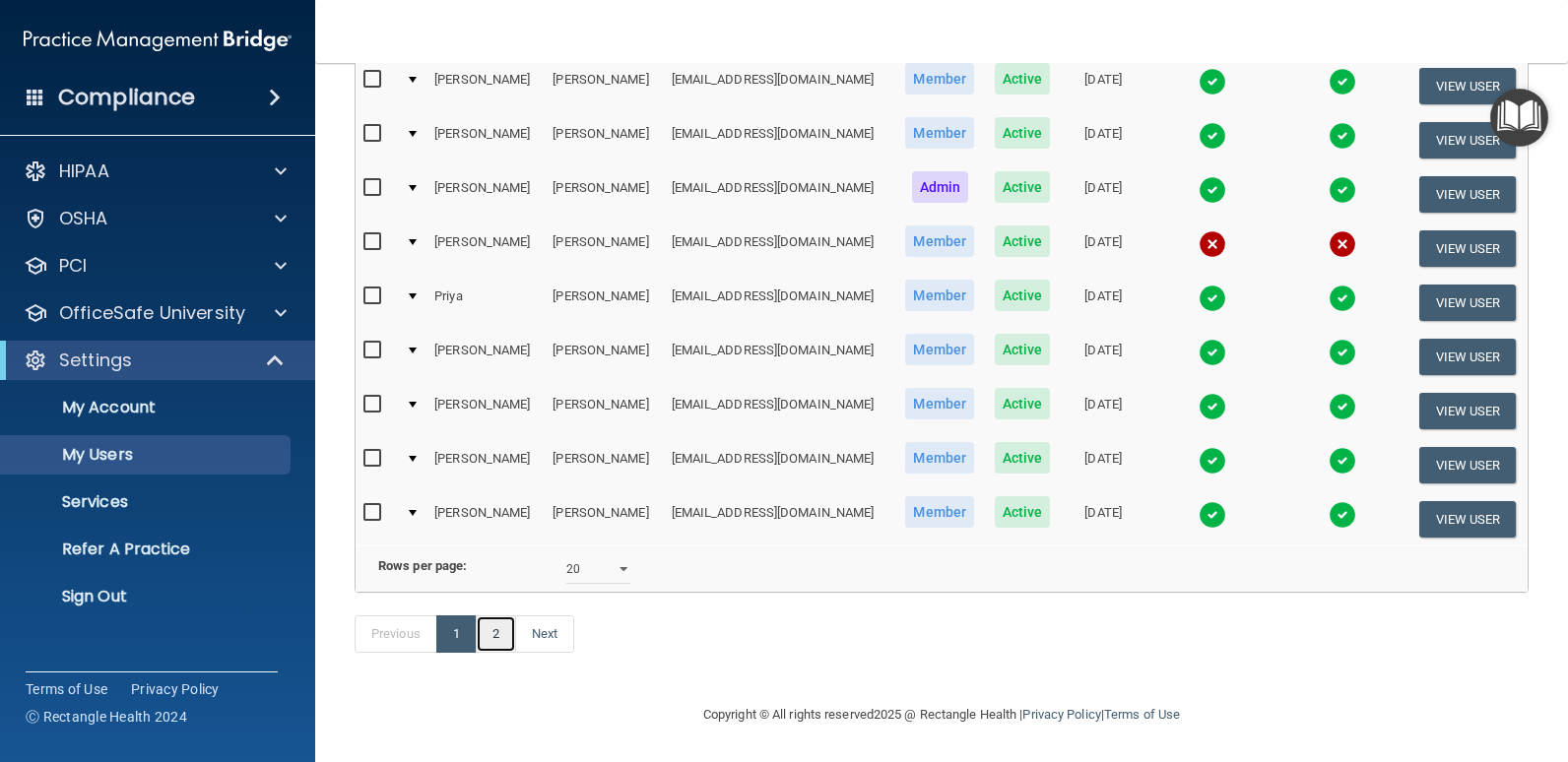 click on "2" at bounding box center [495, 634] 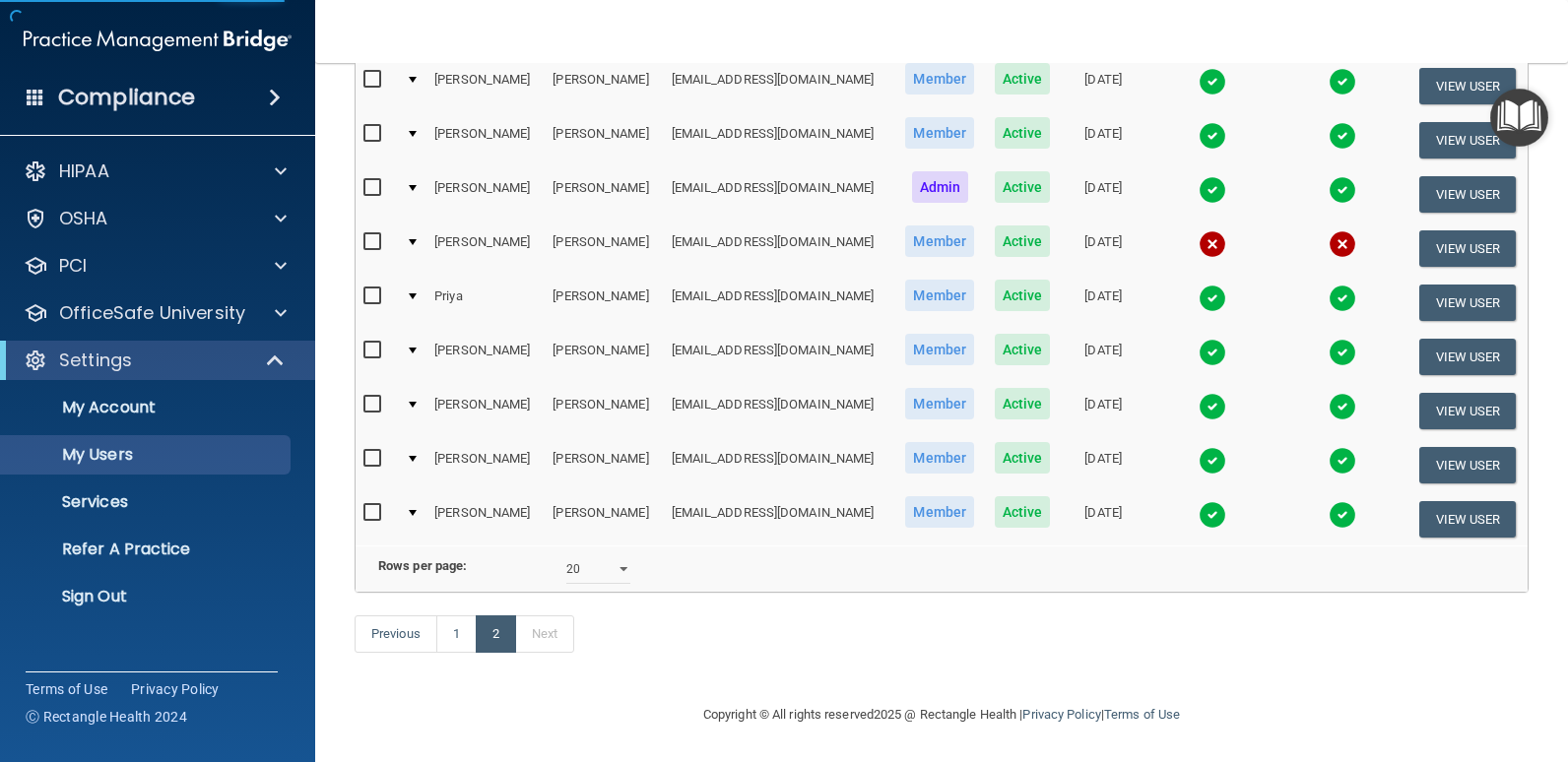 scroll, scrollTop: 0, scrollLeft: 0, axis: both 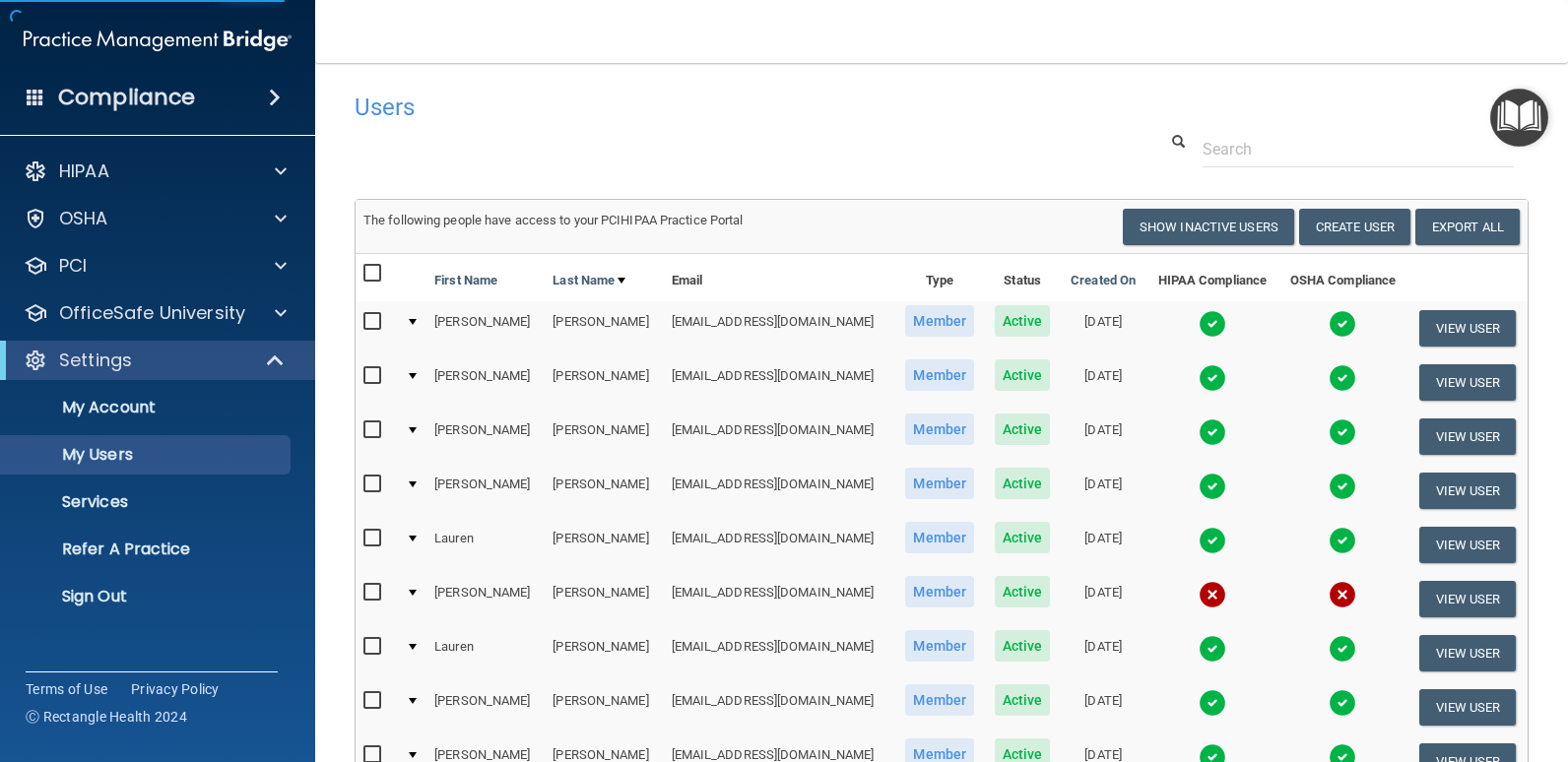 select on "20" 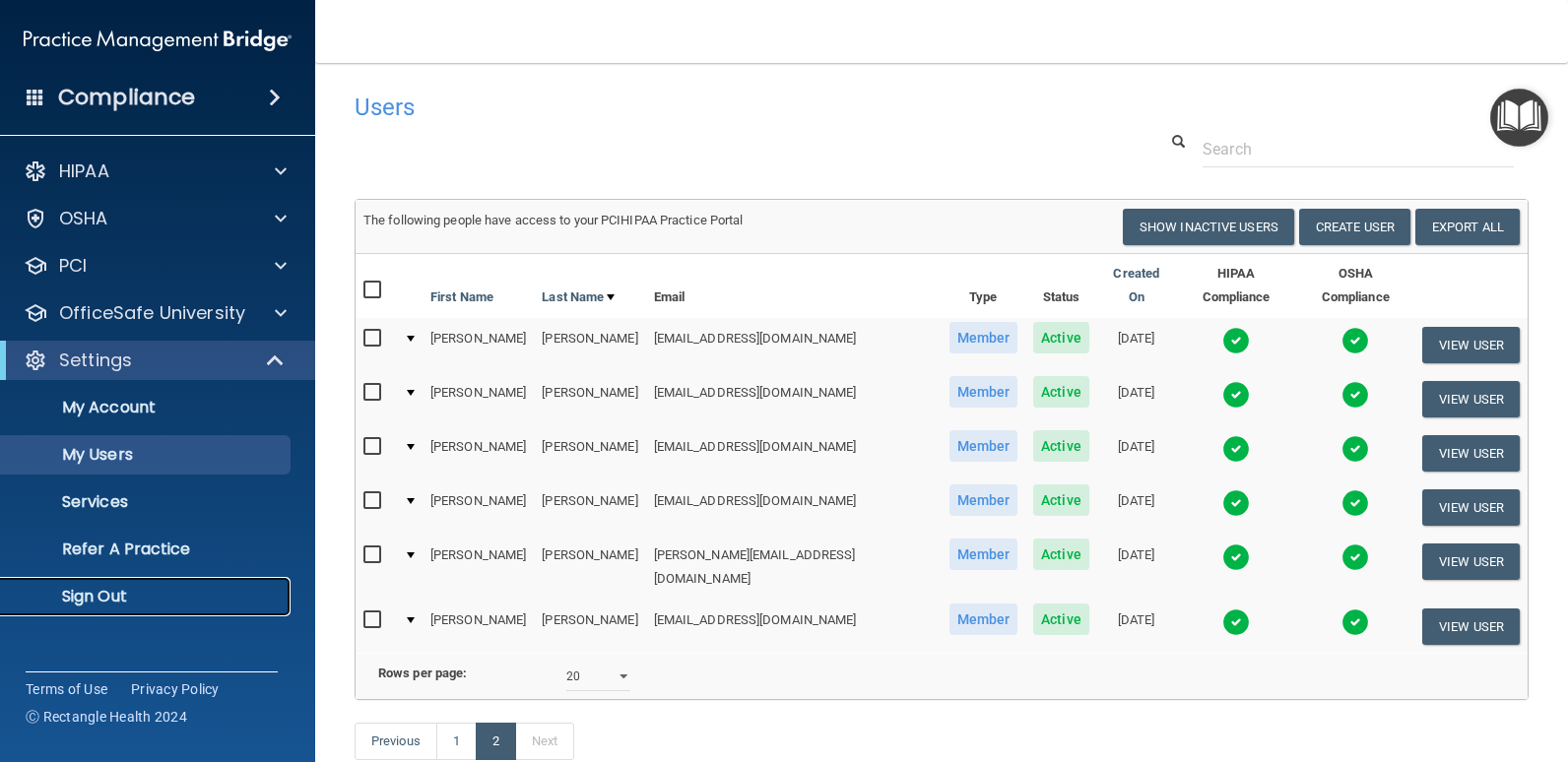 click on "Sign Out" at bounding box center (147, 597) 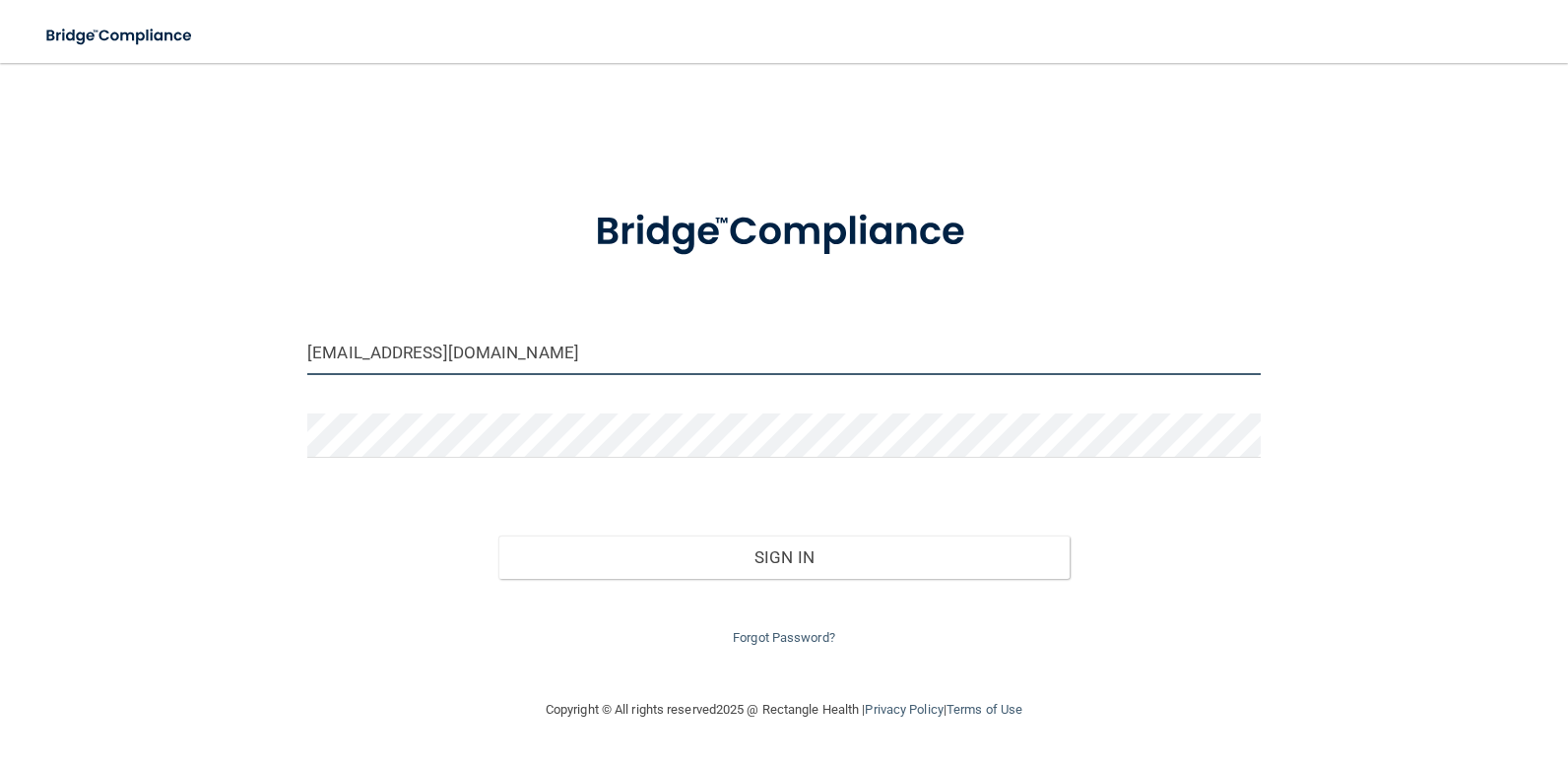 click on "[EMAIL_ADDRESS][DOMAIN_NAME]" at bounding box center (784, 352) 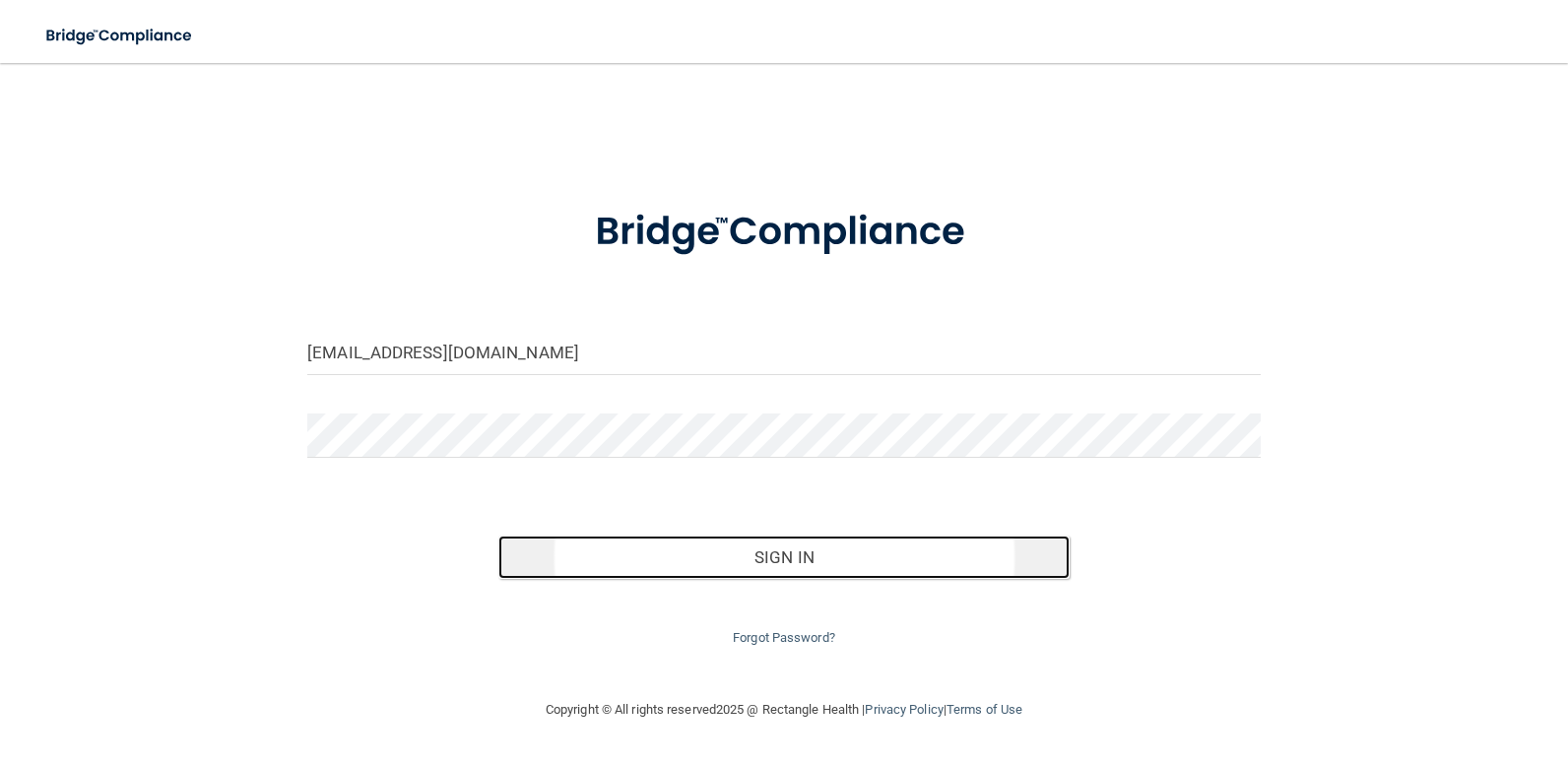 click on "Sign In" at bounding box center [784, 557] 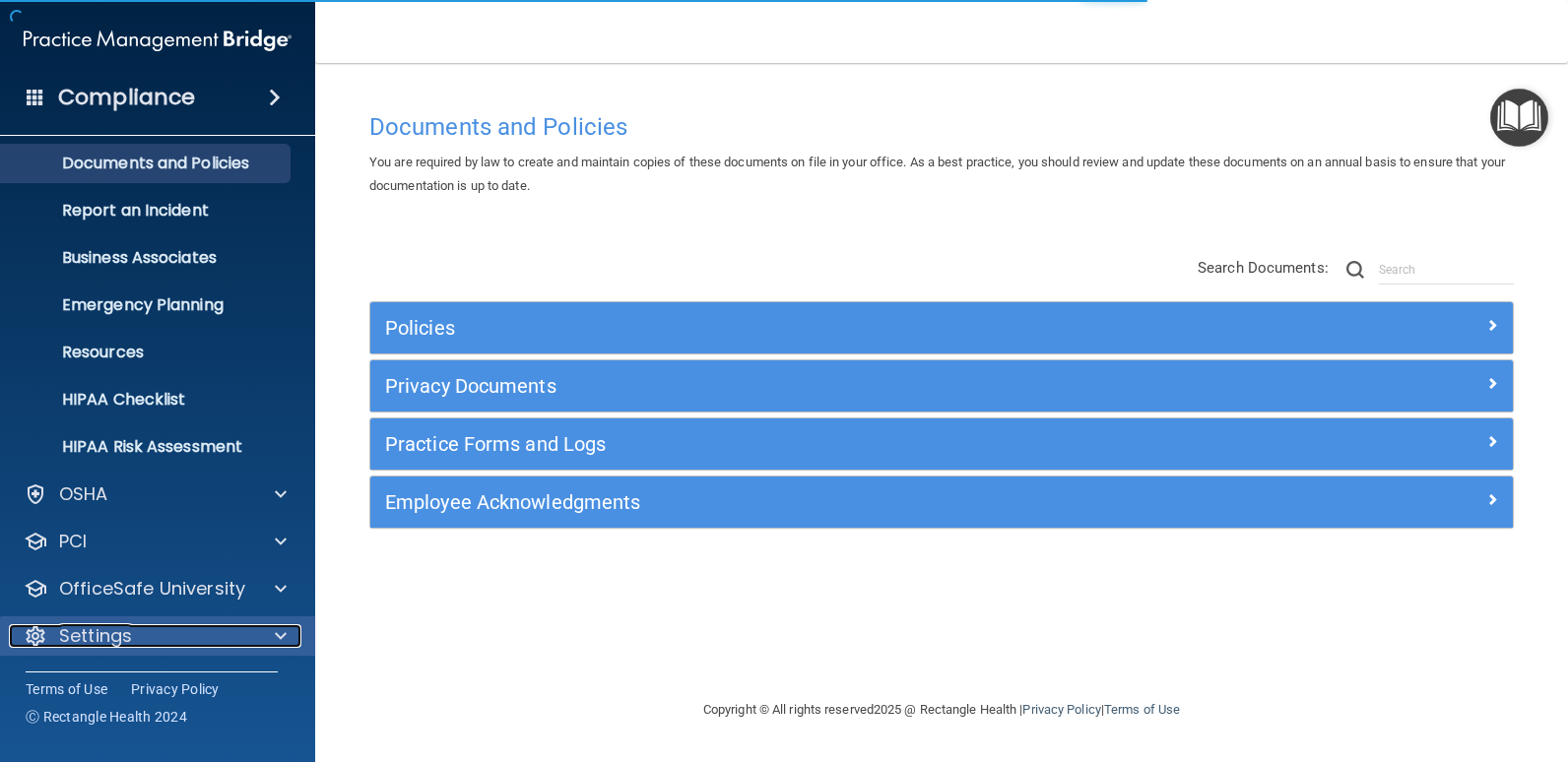 click on "Settings" at bounding box center (131, 636) 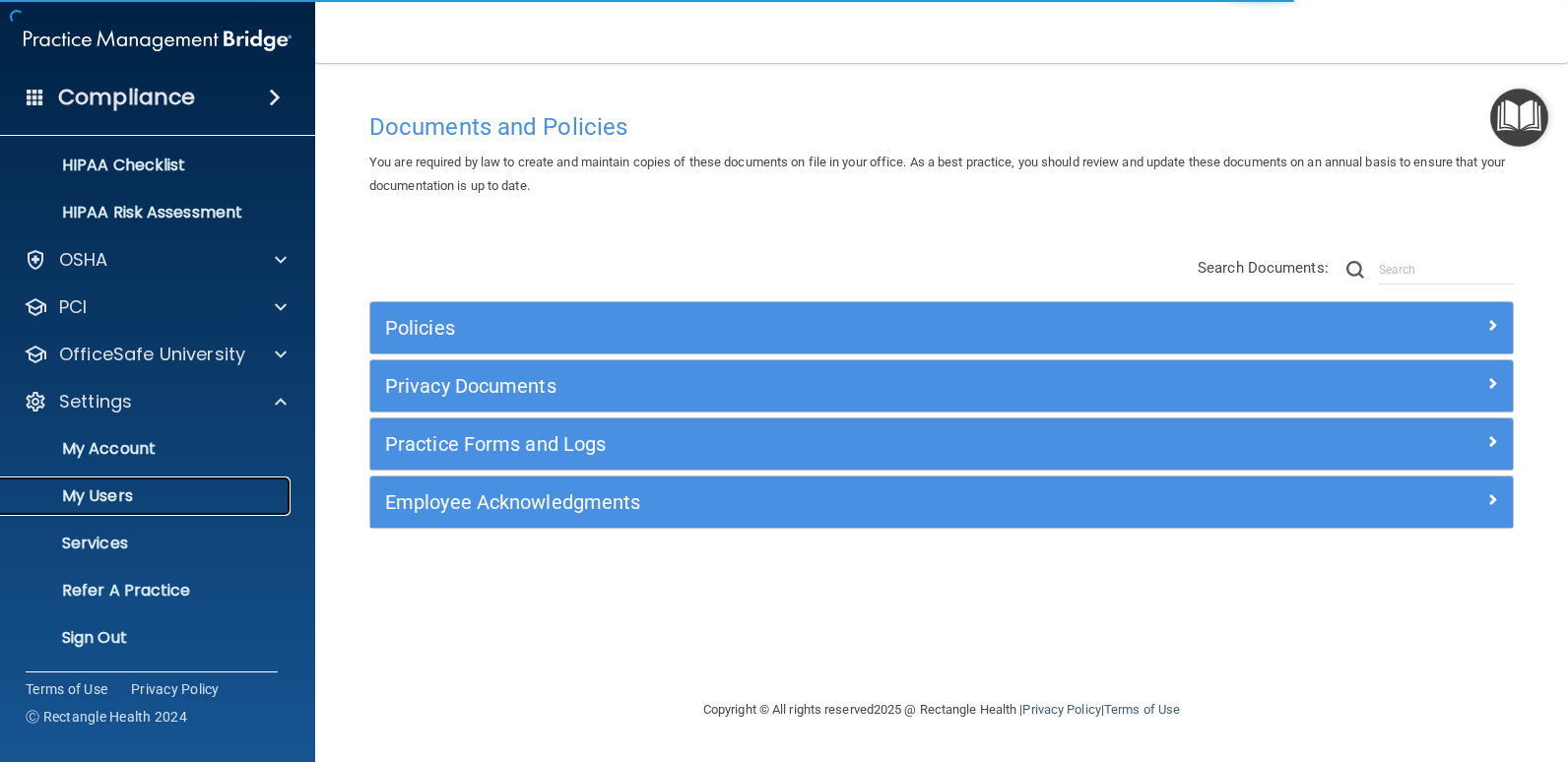 click on "My Users" at bounding box center (135, 496) 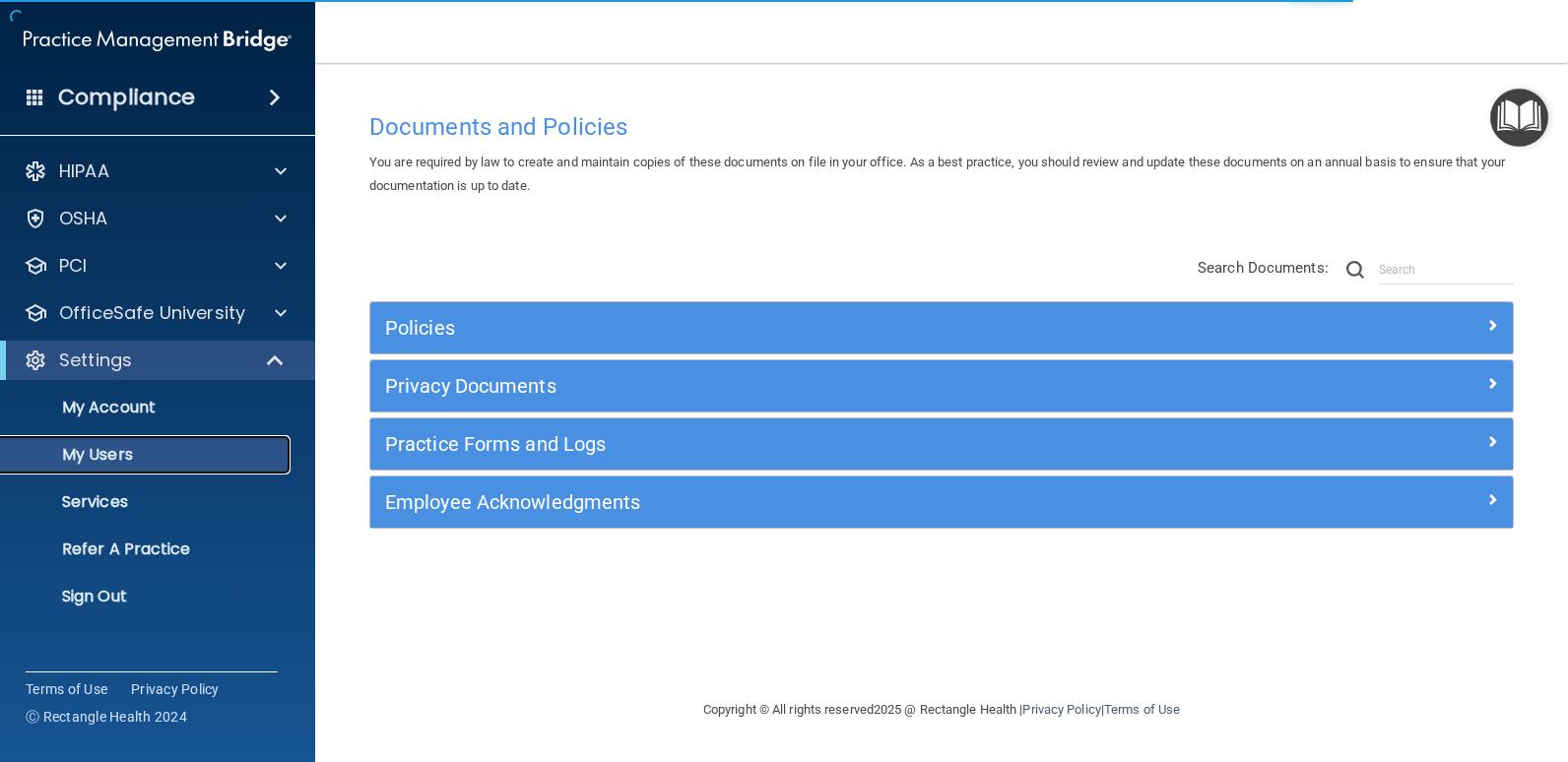 scroll, scrollTop: 0, scrollLeft: 0, axis: both 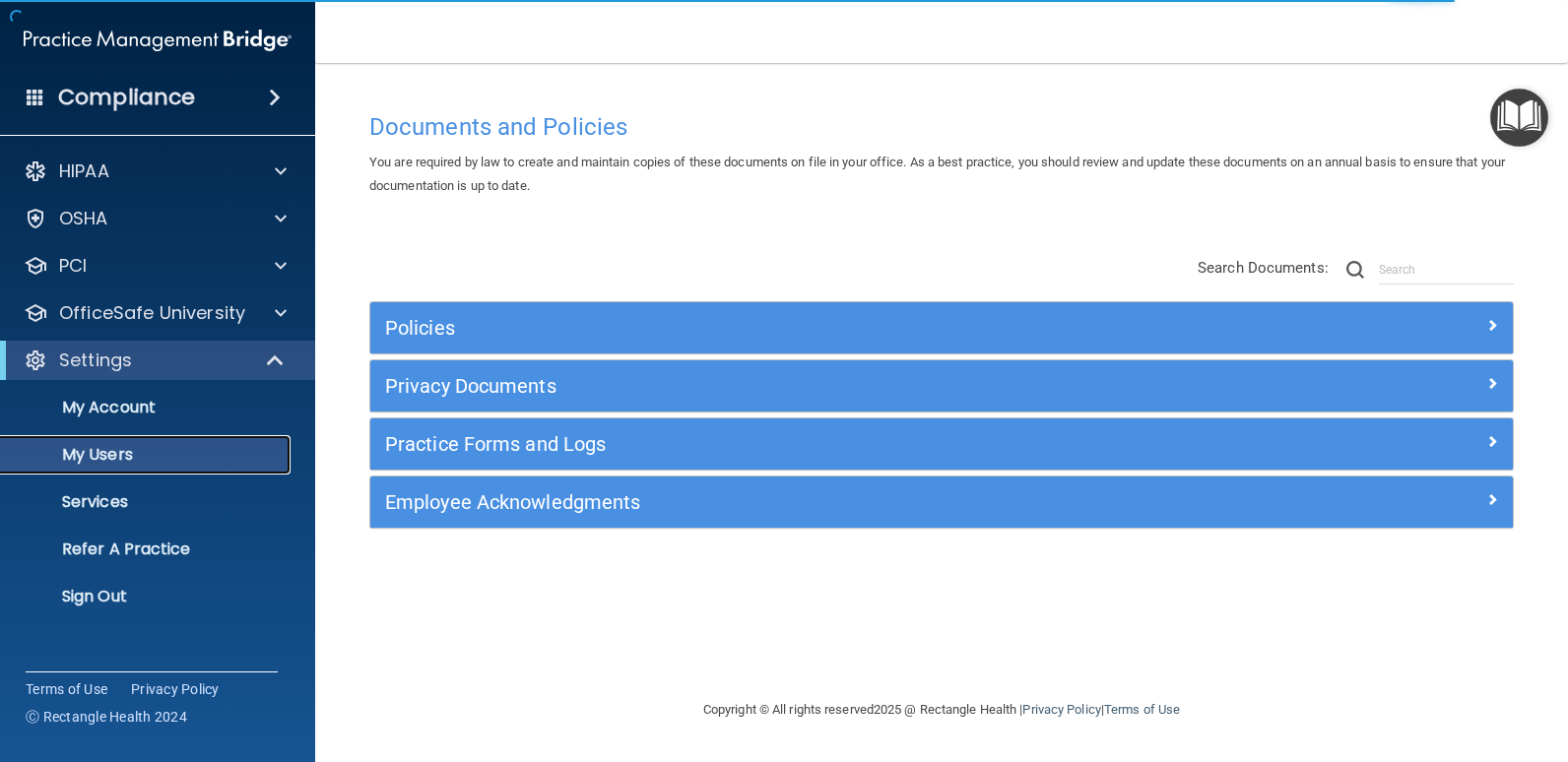 select on "20" 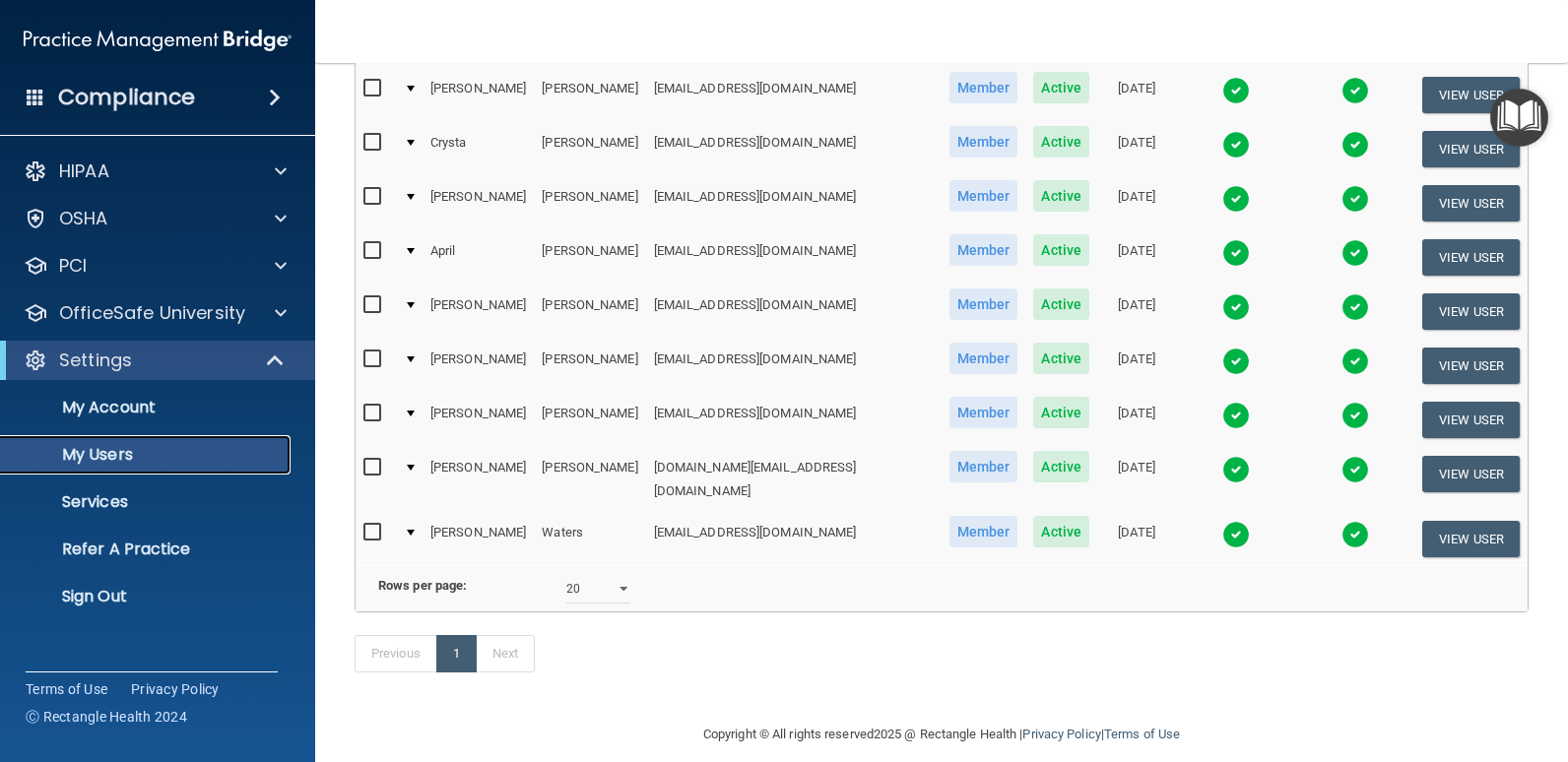 scroll, scrollTop: 488, scrollLeft: 0, axis: vertical 